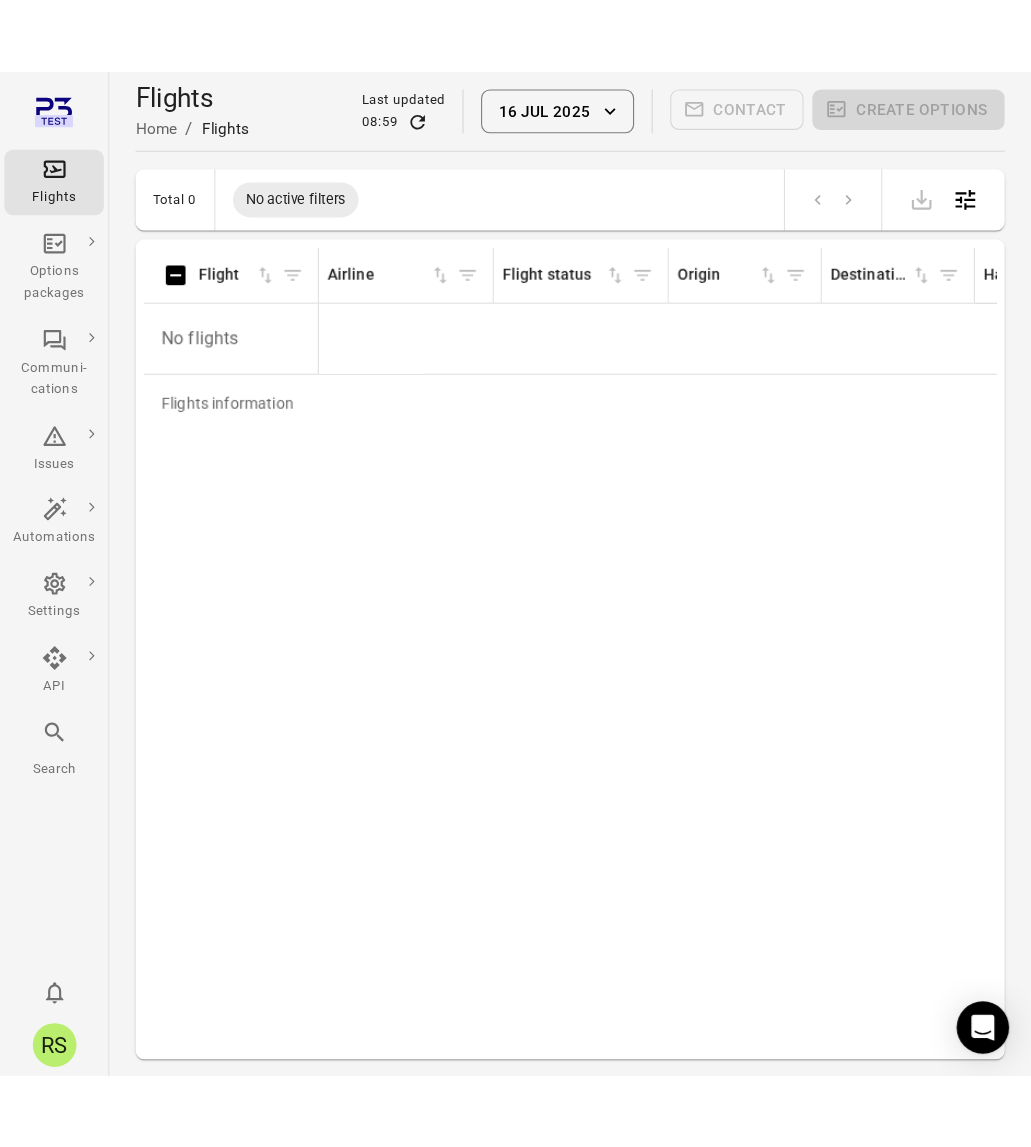 scroll, scrollTop: 0, scrollLeft: 0, axis: both 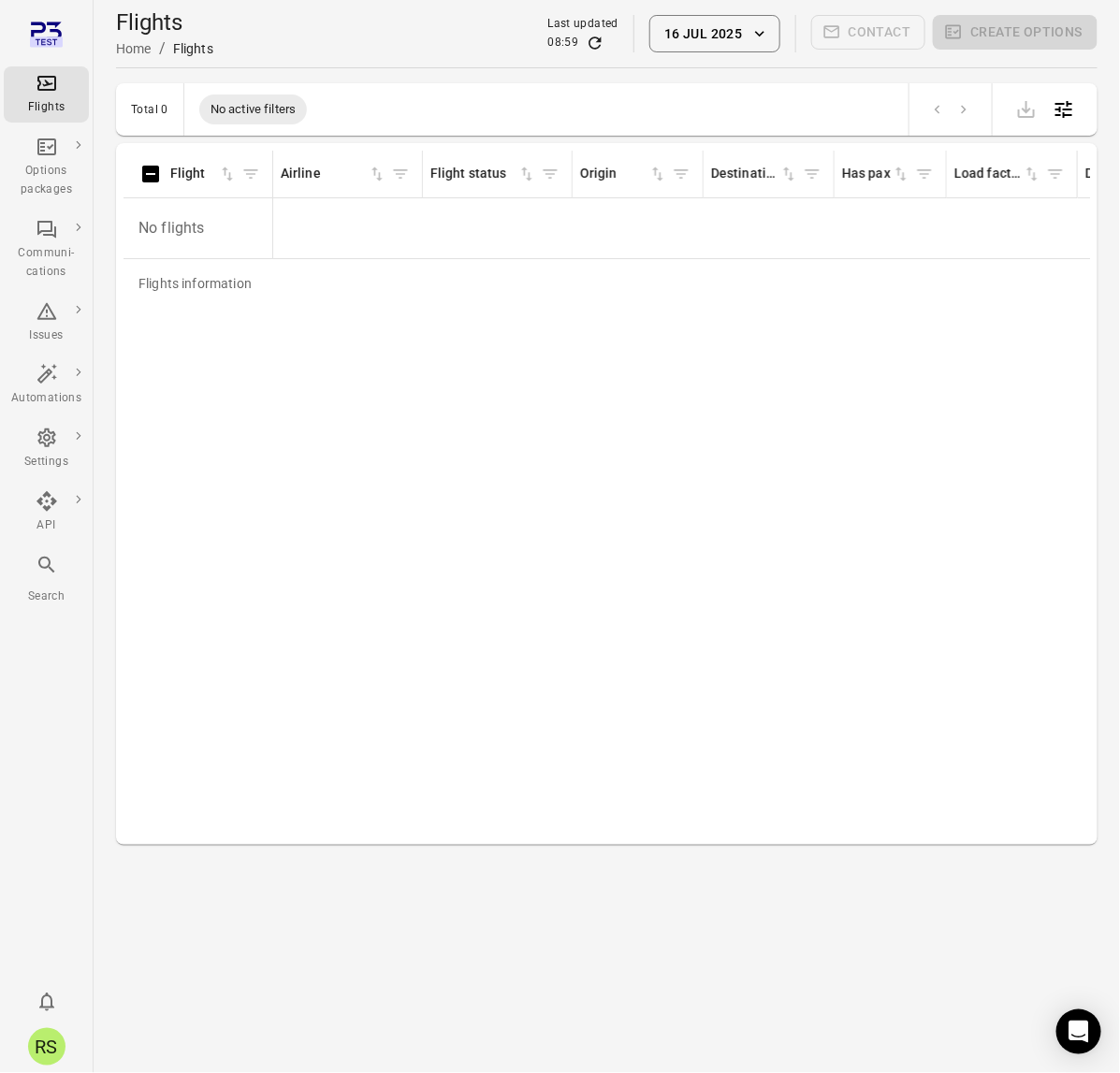 click on "16 Jul 2025" at bounding box center [714, 34] 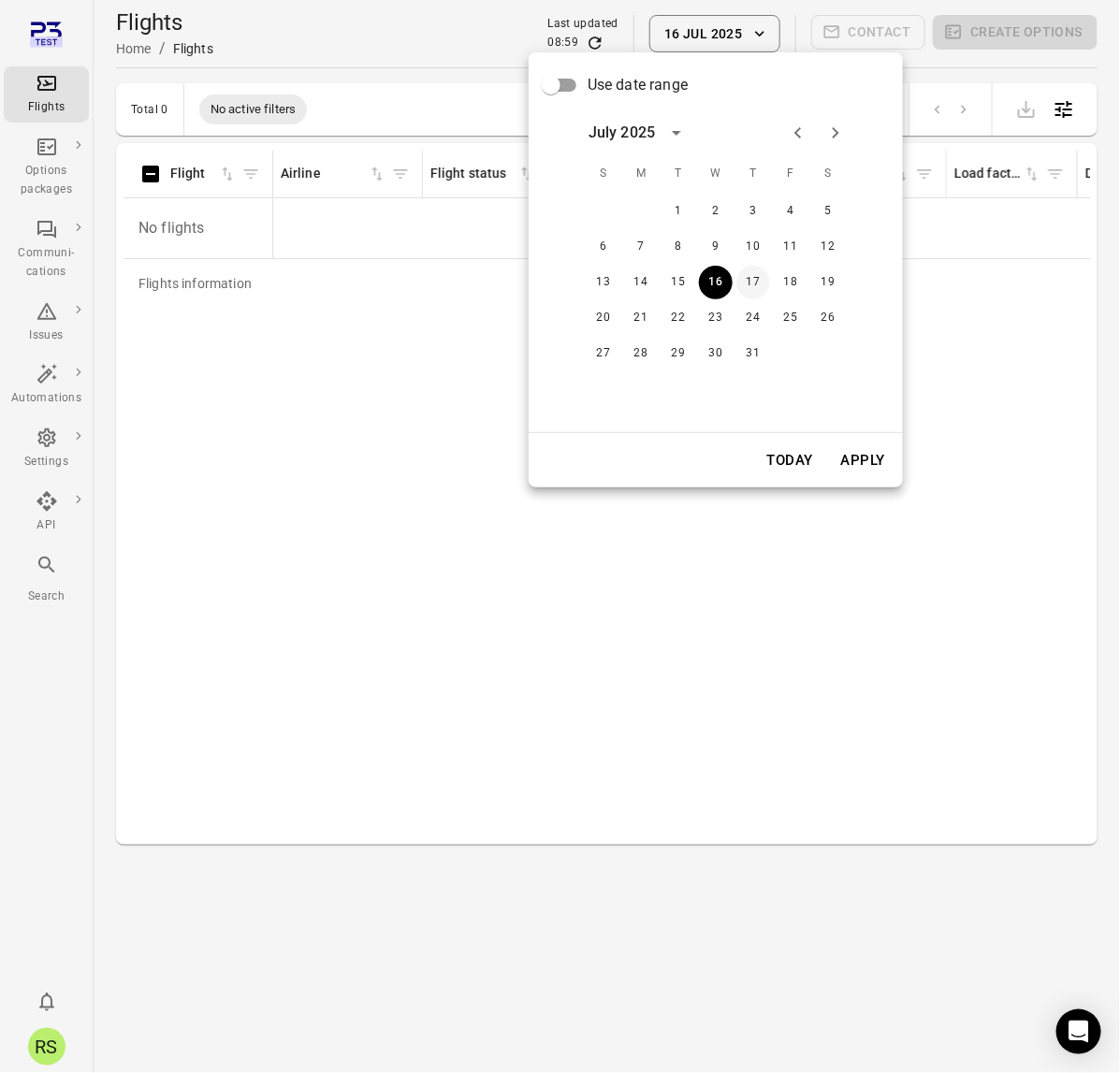 click on "17" at bounding box center [753, 283] 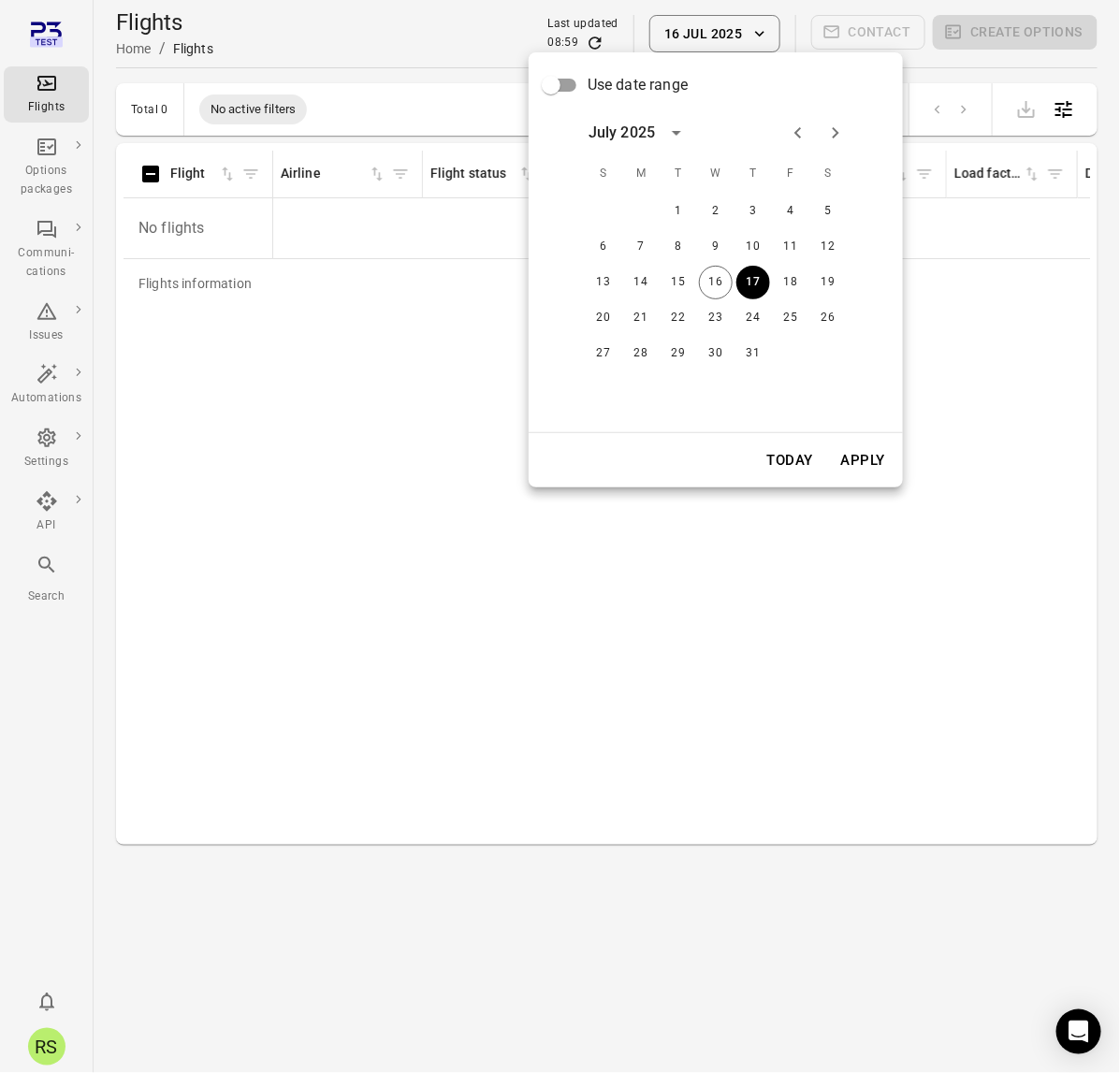 click on "Apply" at bounding box center [863, 460] 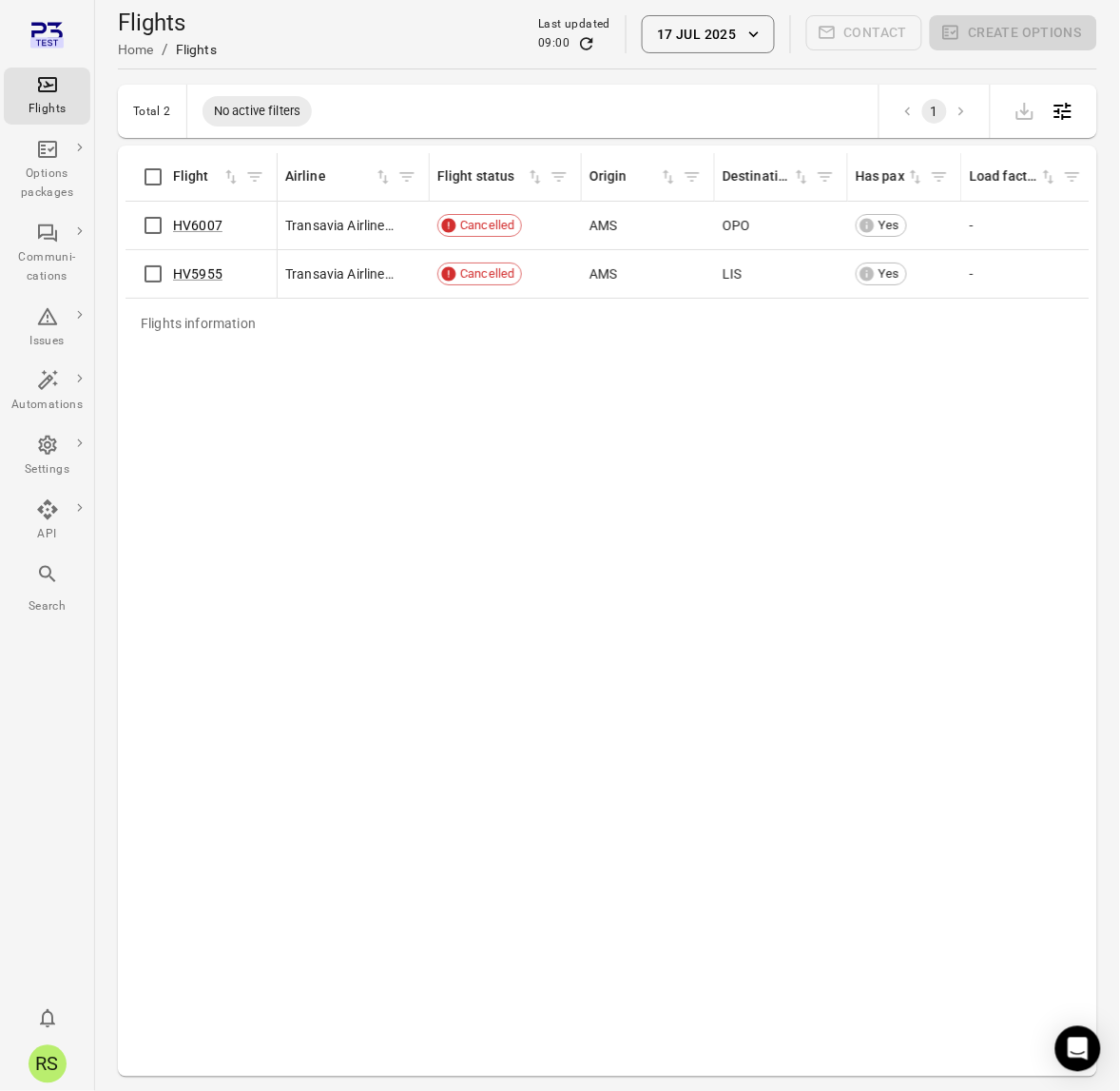 click on "Total 2 No active filters 1" at bounding box center [608, 111] 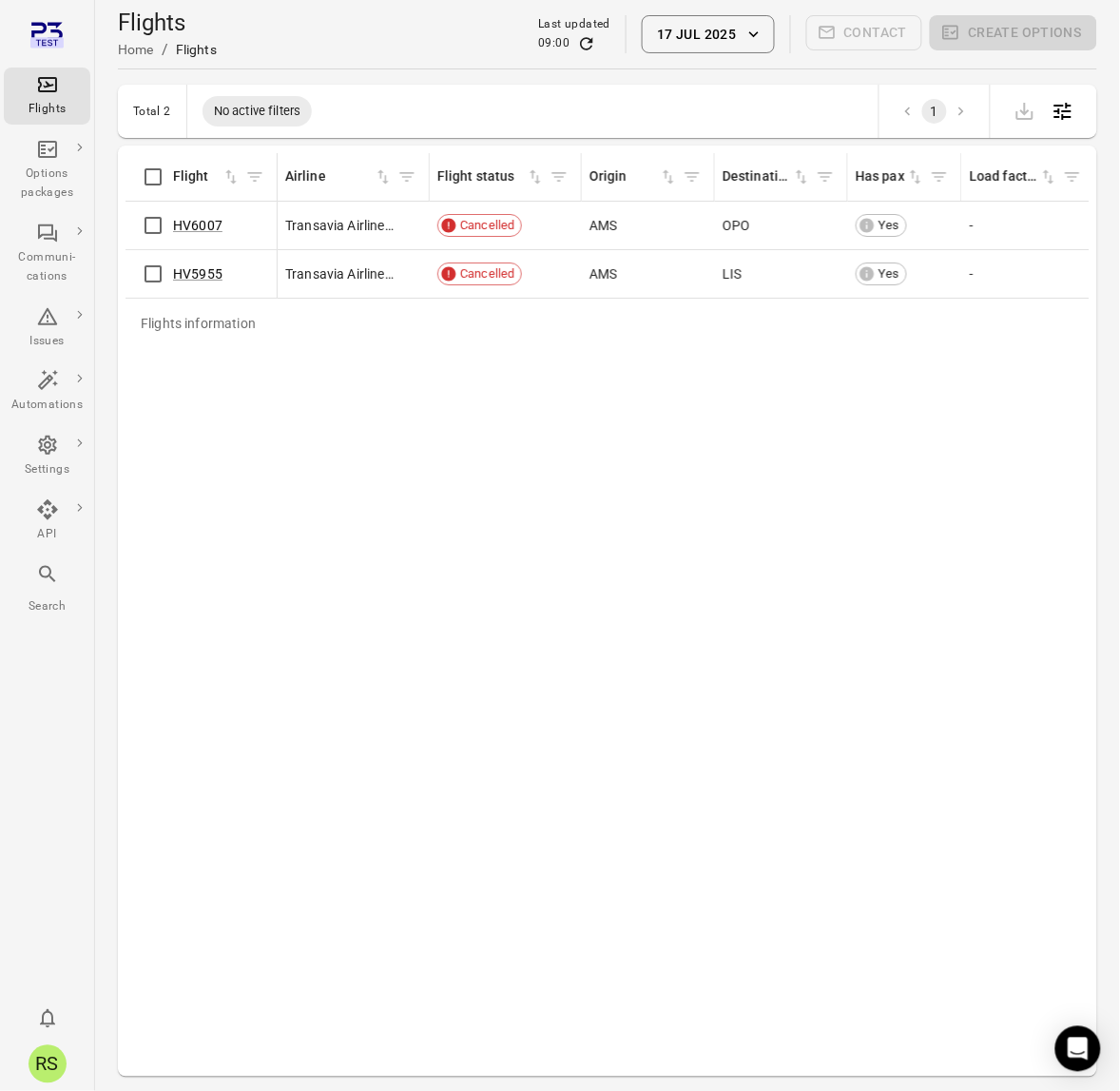 click on "Flights information Flight Airline Flight status Origin Destination Has pax Load factor Date (STD) STD ETD ATD STA ETA ATA Last comm. created Last options published Delay Delay codes Aircraft HV6007 Transavia Airlines C.V. (HV) Cancelled AMS OPO Yes - [DATE] [TIME] - - [TIME] - - - - - - - HV5955 Transavia Airlines C.V. (HV) Cancelled AMS LIS Yes - [DATE] [TIME] - - [TIME] - - - - - - -" at bounding box center [608, 611] 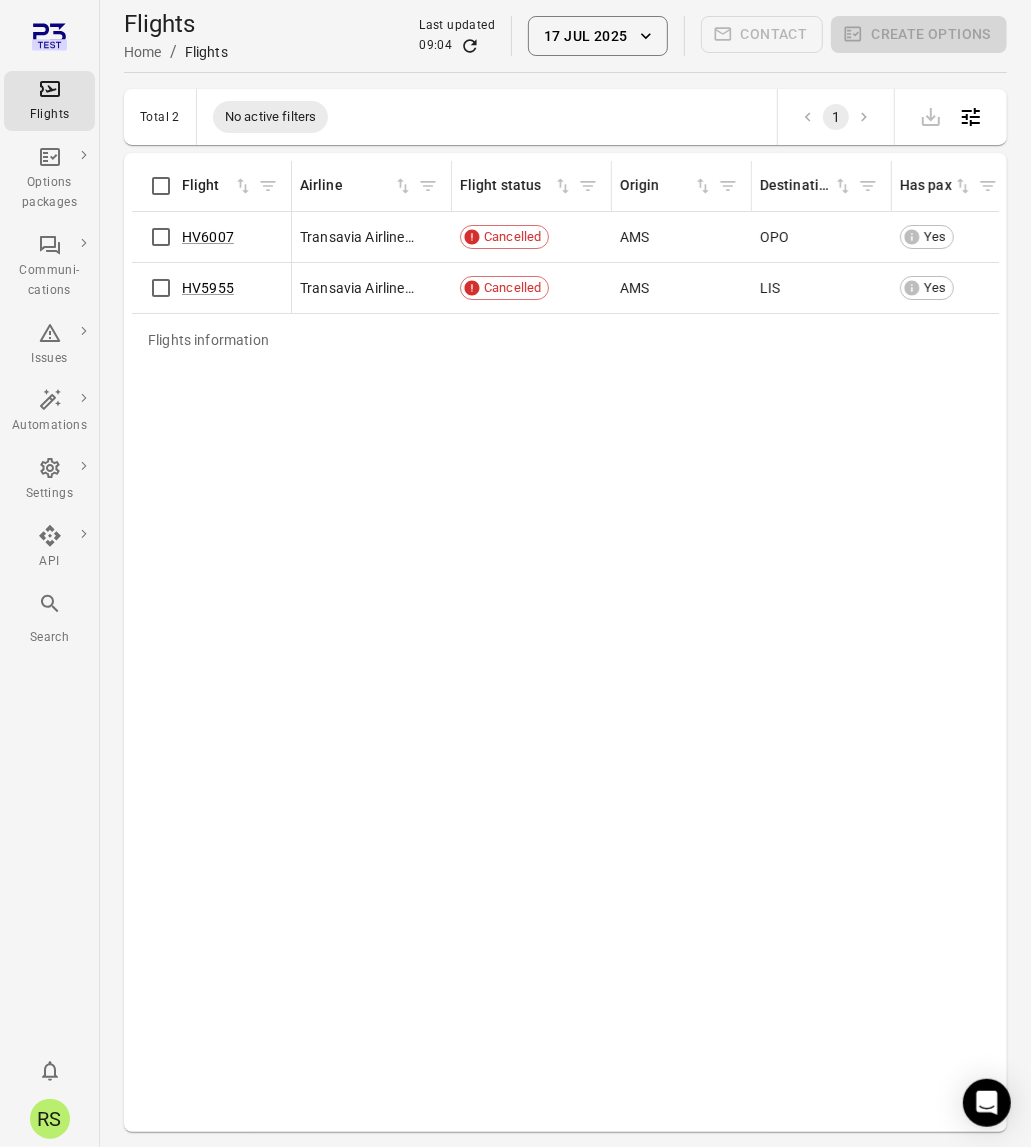 click on "Flights information Flight Airline Flight status Origin Destination Has pax Load factor Date (STD) STD ETD ATD STA ETA ATA Last comm. created Last options published Delay Delay codes Aircraft HV6007 Transavia Airlines C.V. (HV) Cancelled AMS OPO Yes - [DATE] [TIME] - - [TIME] - - - - - - - HV5955 Transavia Airlines C.V. (HV) Cancelled AMS LIS Yes - [DATE] [TIME] - - [TIME] - - - - - - -" at bounding box center (565, 642) 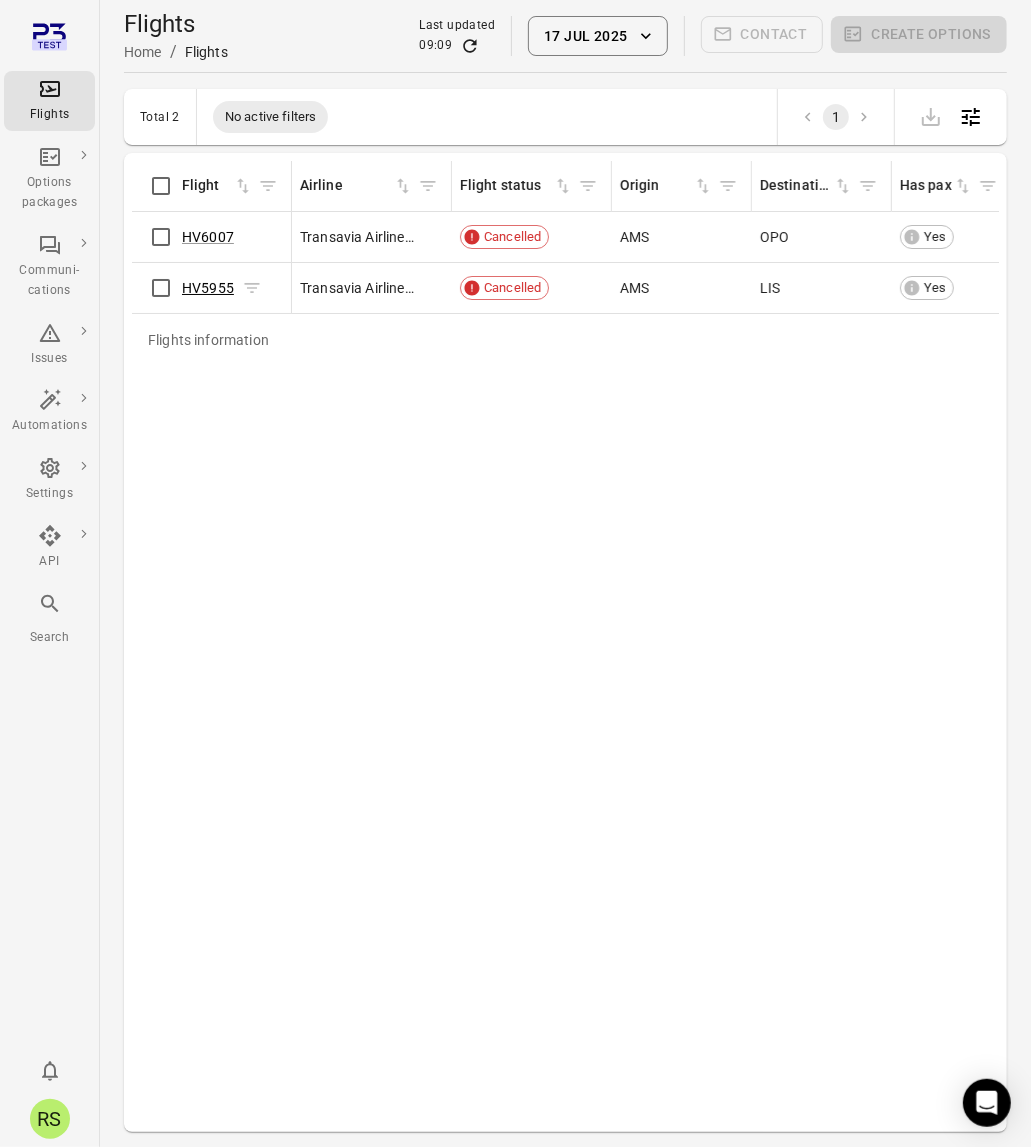 click on "HV5955" at bounding box center [208, 288] 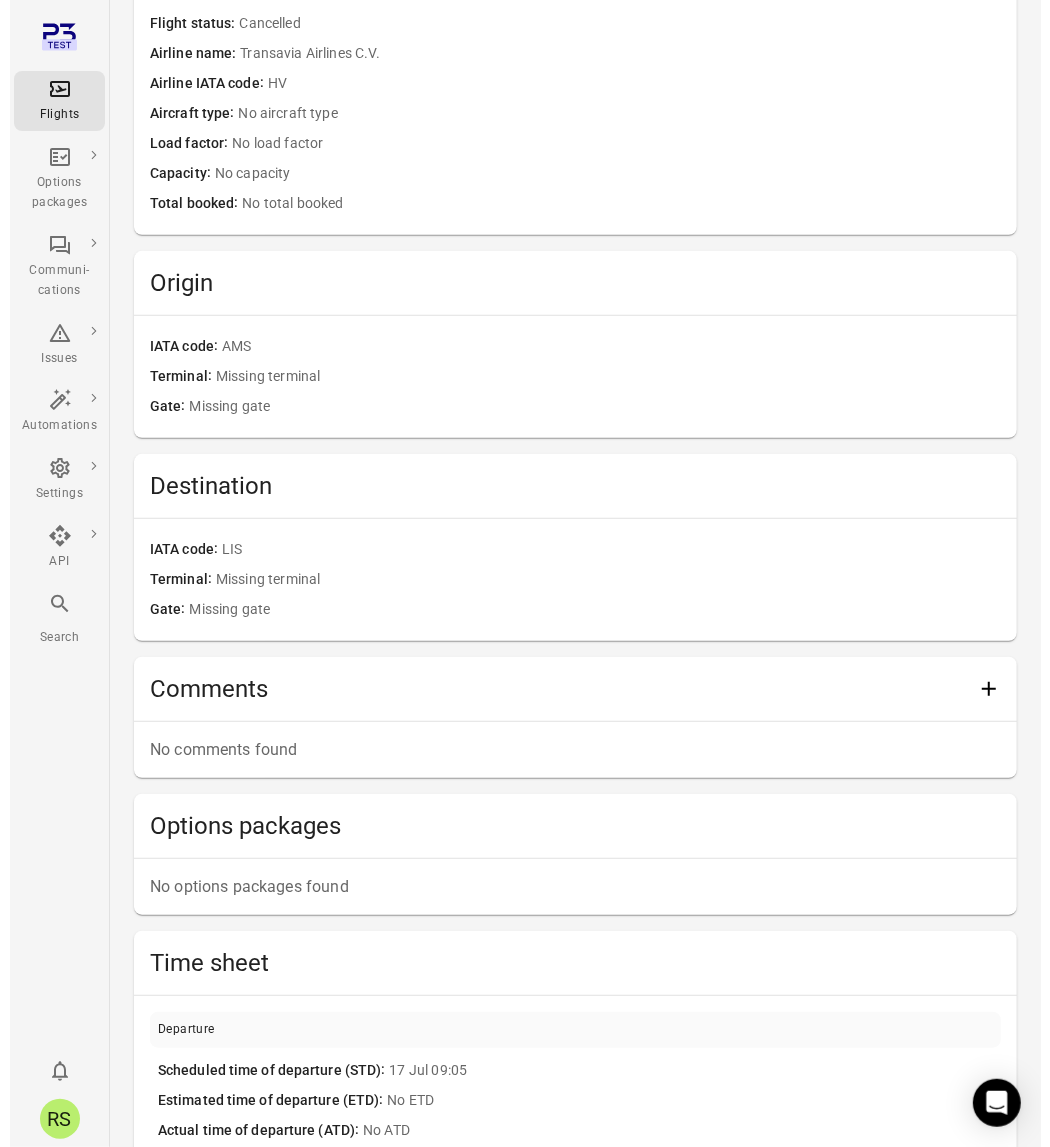 scroll, scrollTop: 0, scrollLeft: 0, axis: both 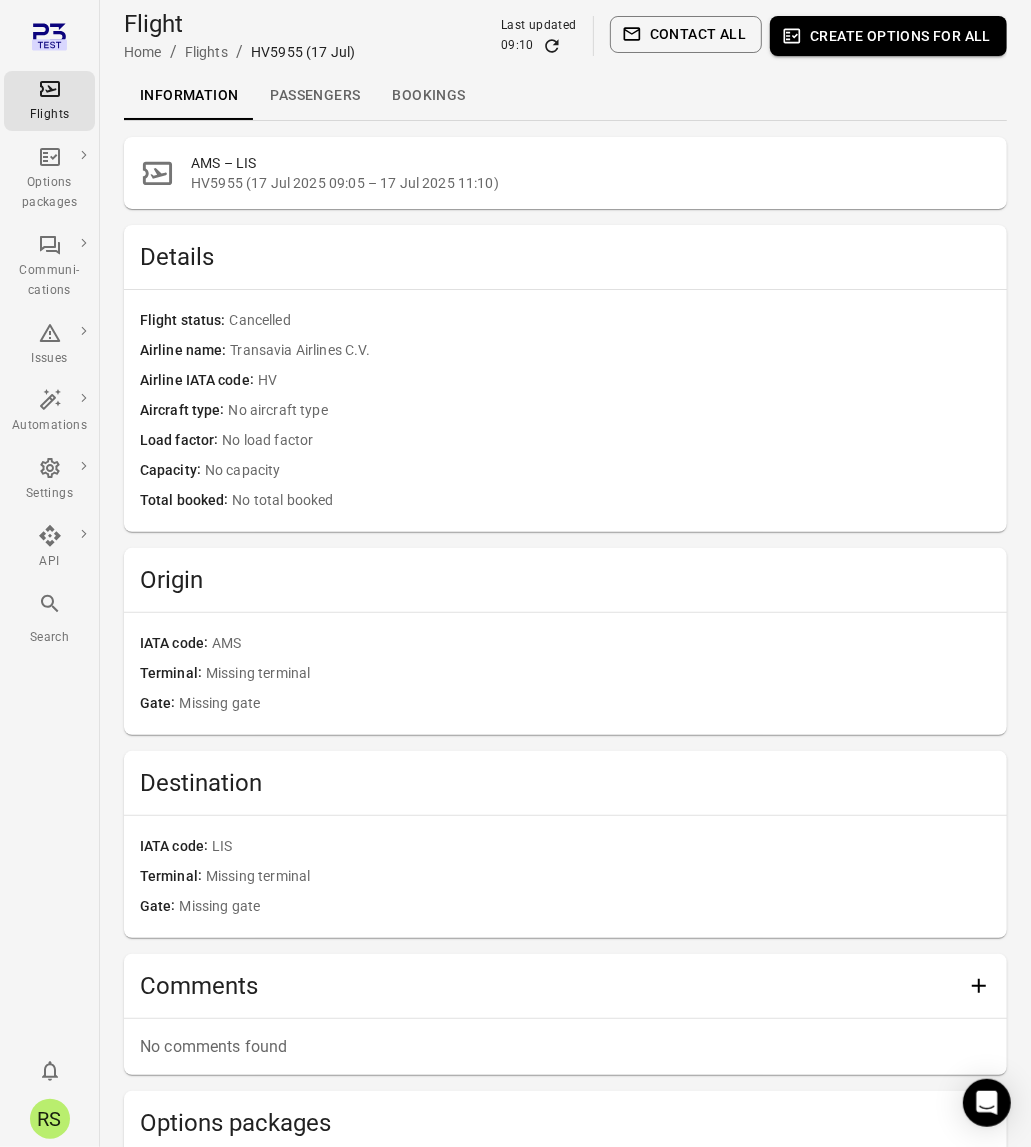 click on "Passengers" at bounding box center (315, 96) 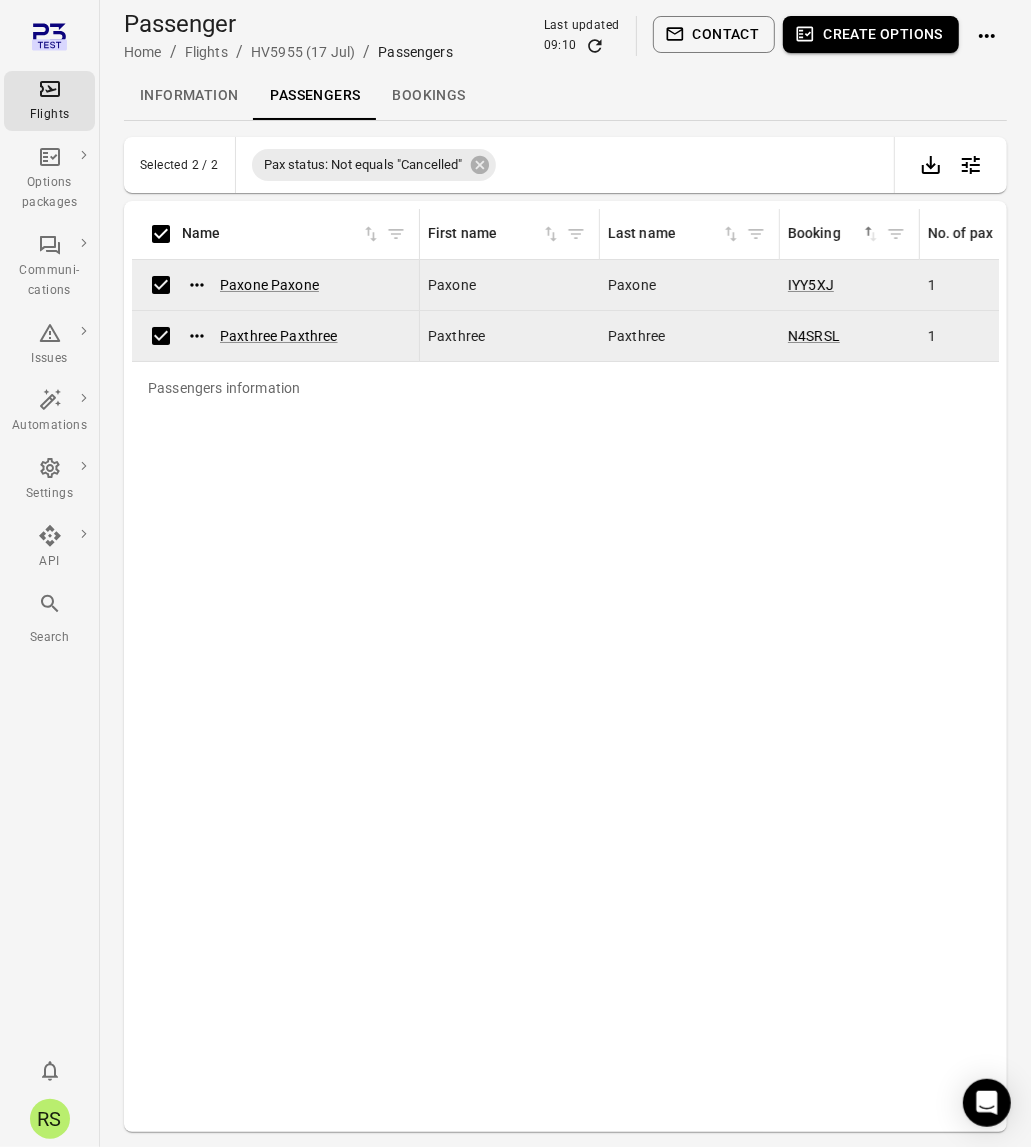 click on "Create options" at bounding box center [871, 34] 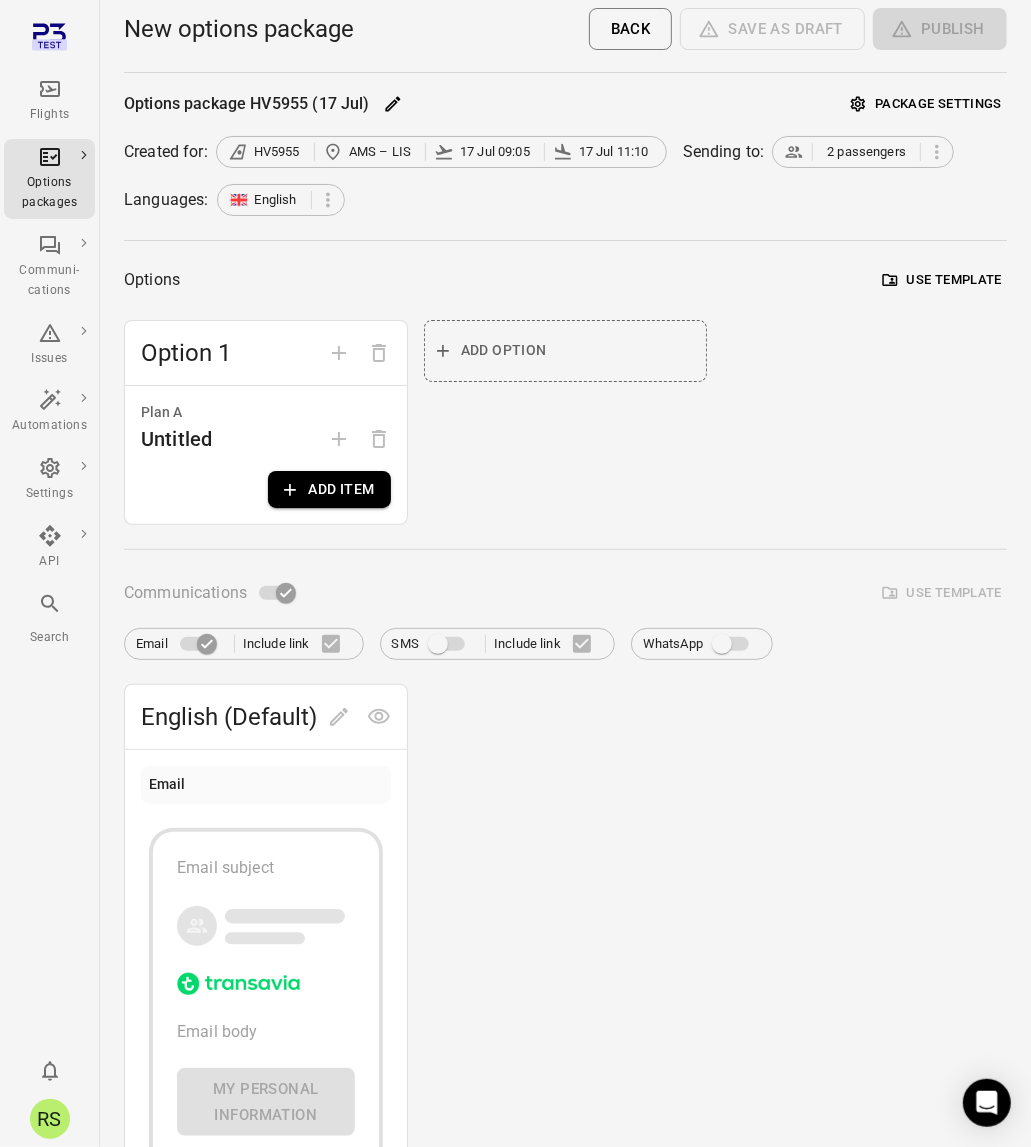 click on "Use template" at bounding box center (942, 280) 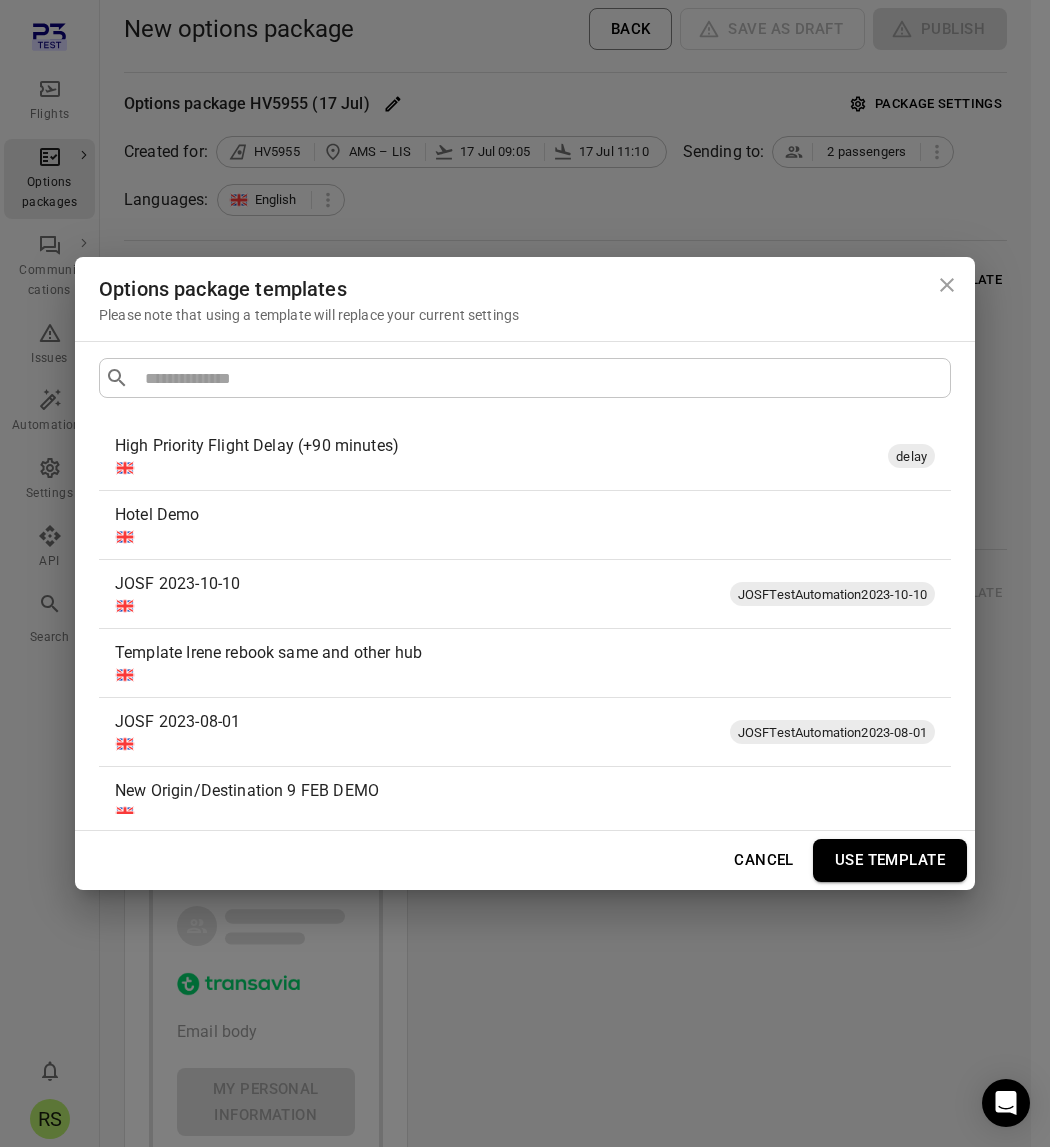 click at bounding box center [947, 285] 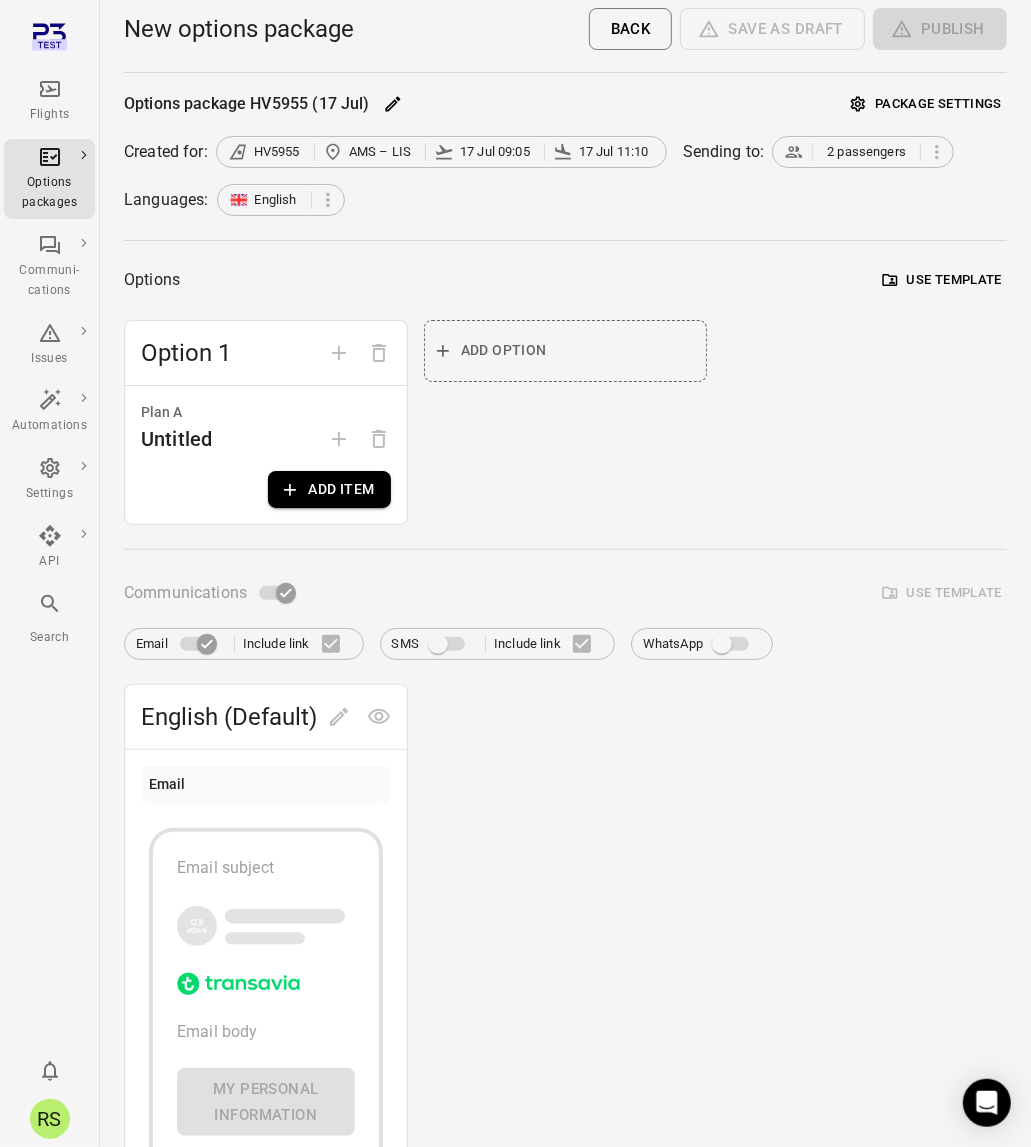 click on "Use template" at bounding box center [942, 280] 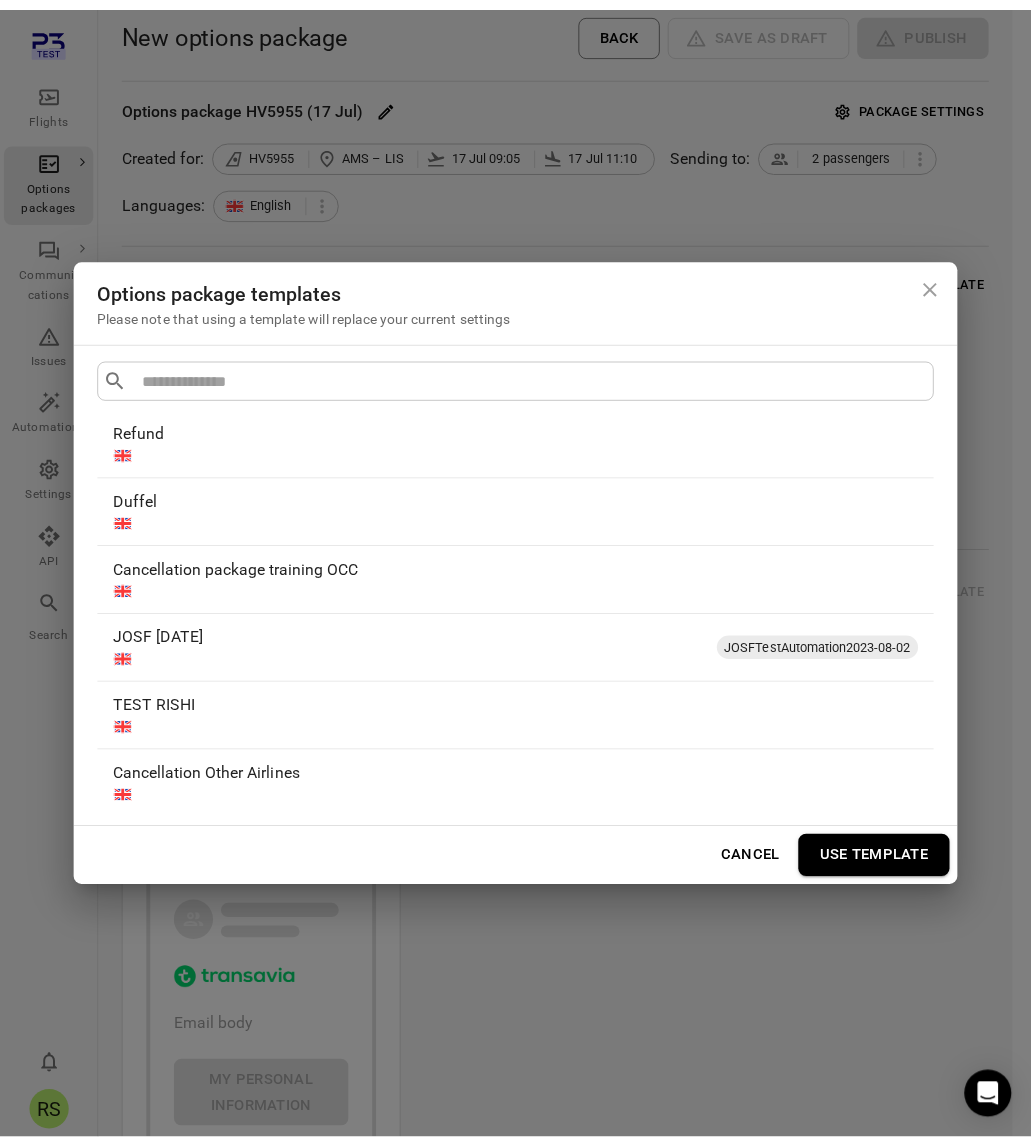 scroll, scrollTop: 500, scrollLeft: 0, axis: vertical 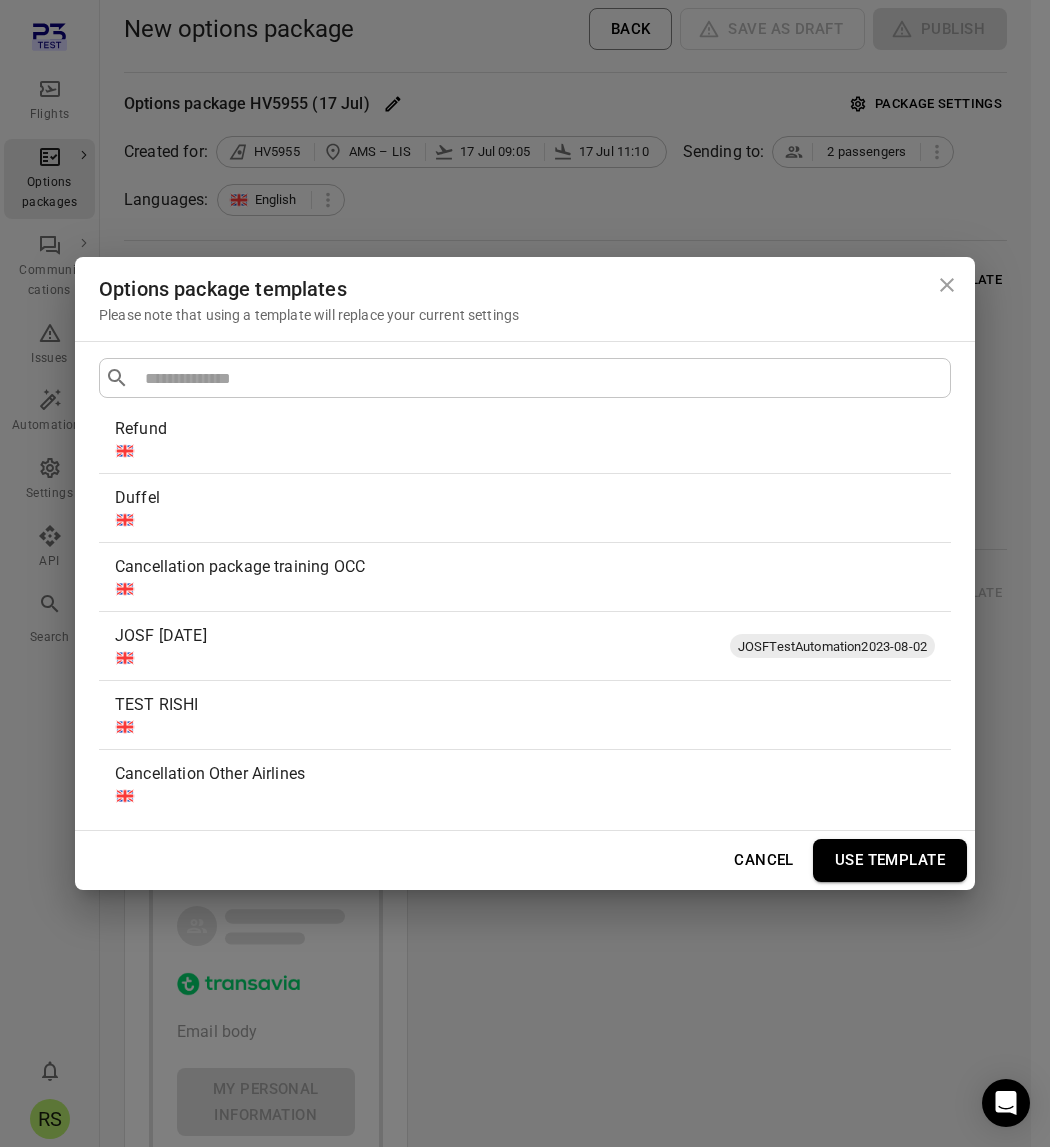 click on "Cancellation package training OCC" at bounding box center (521, 567) 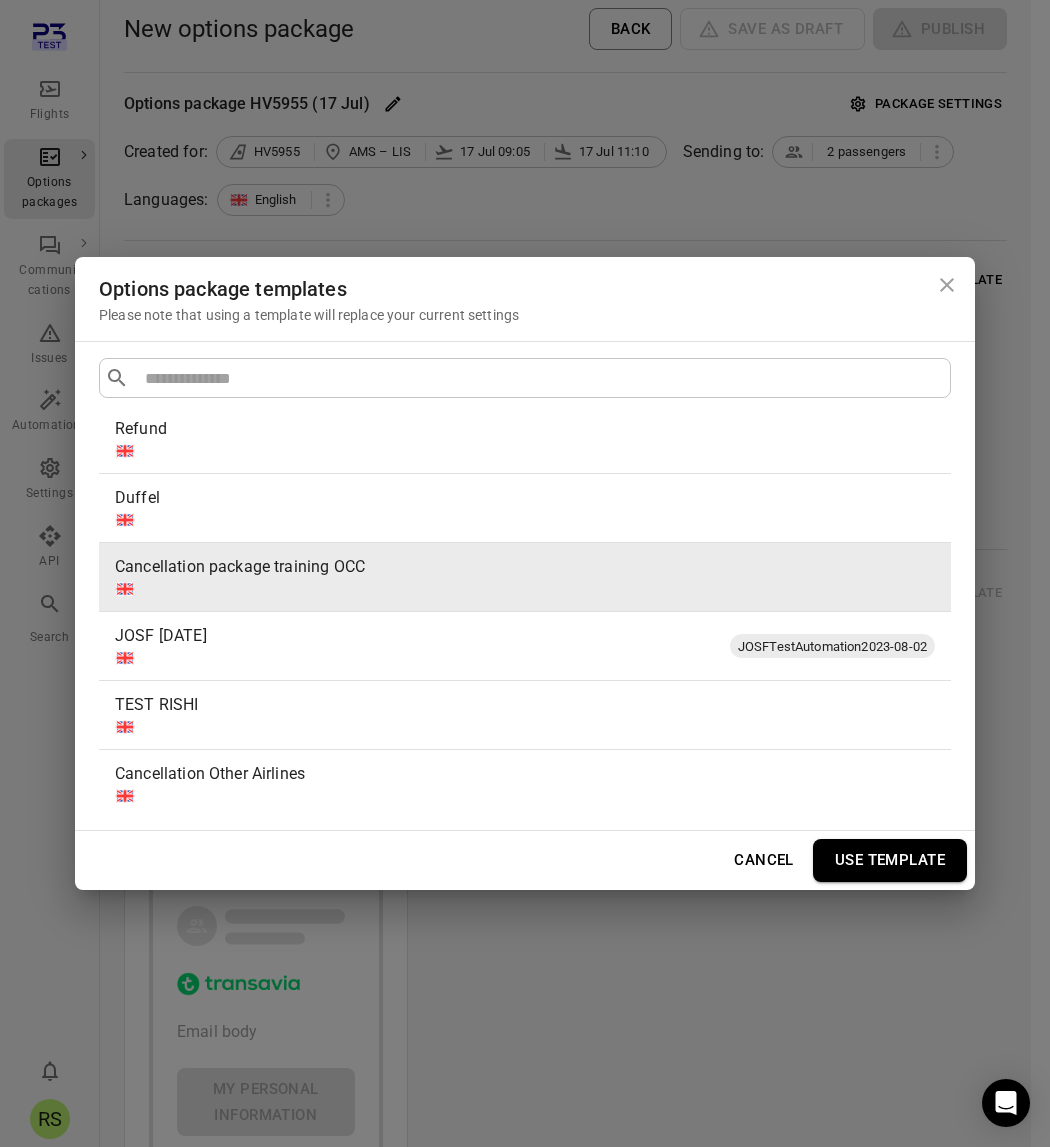 click on "Use template" at bounding box center (890, 860) 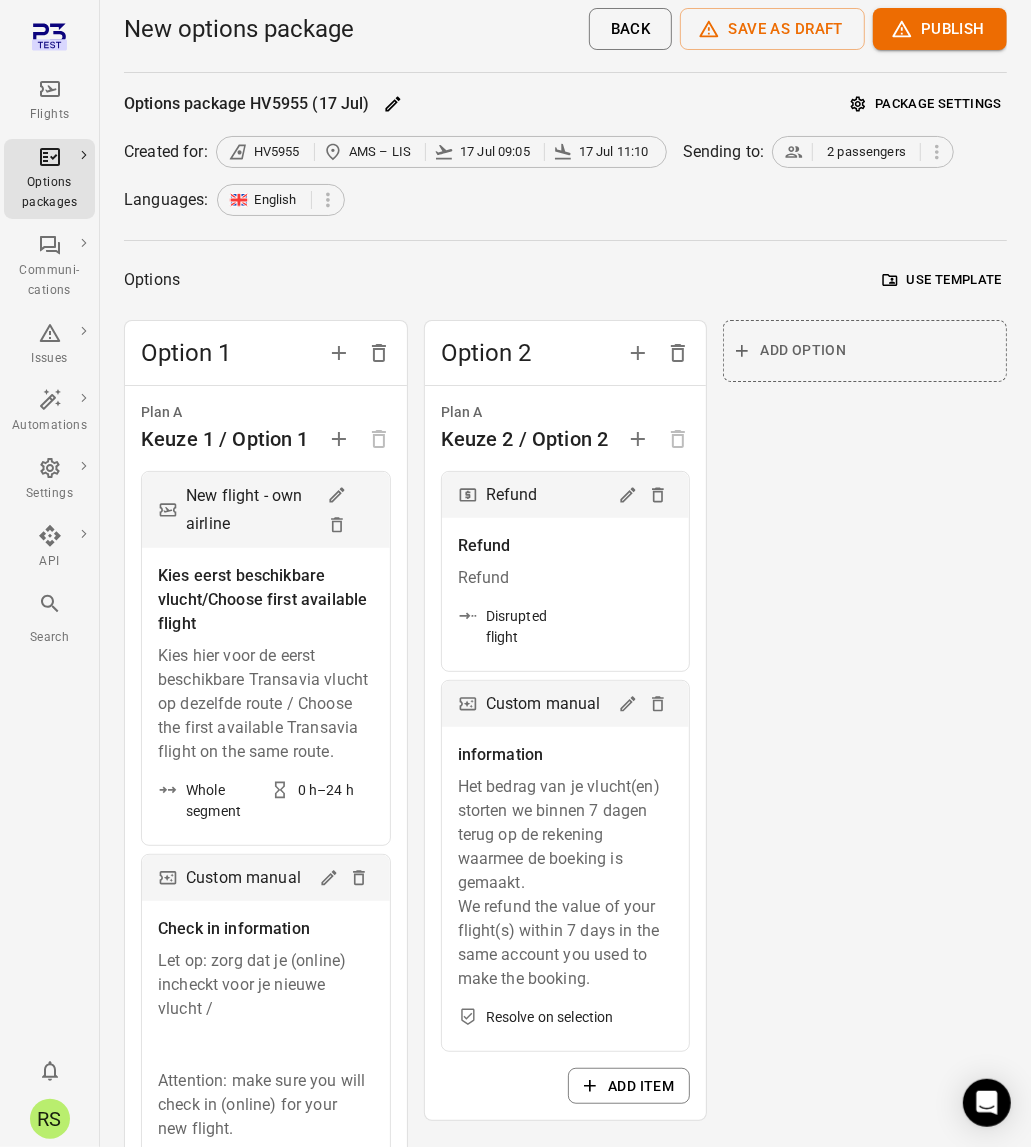 click on "Add option" at bounding box center [865, 796] 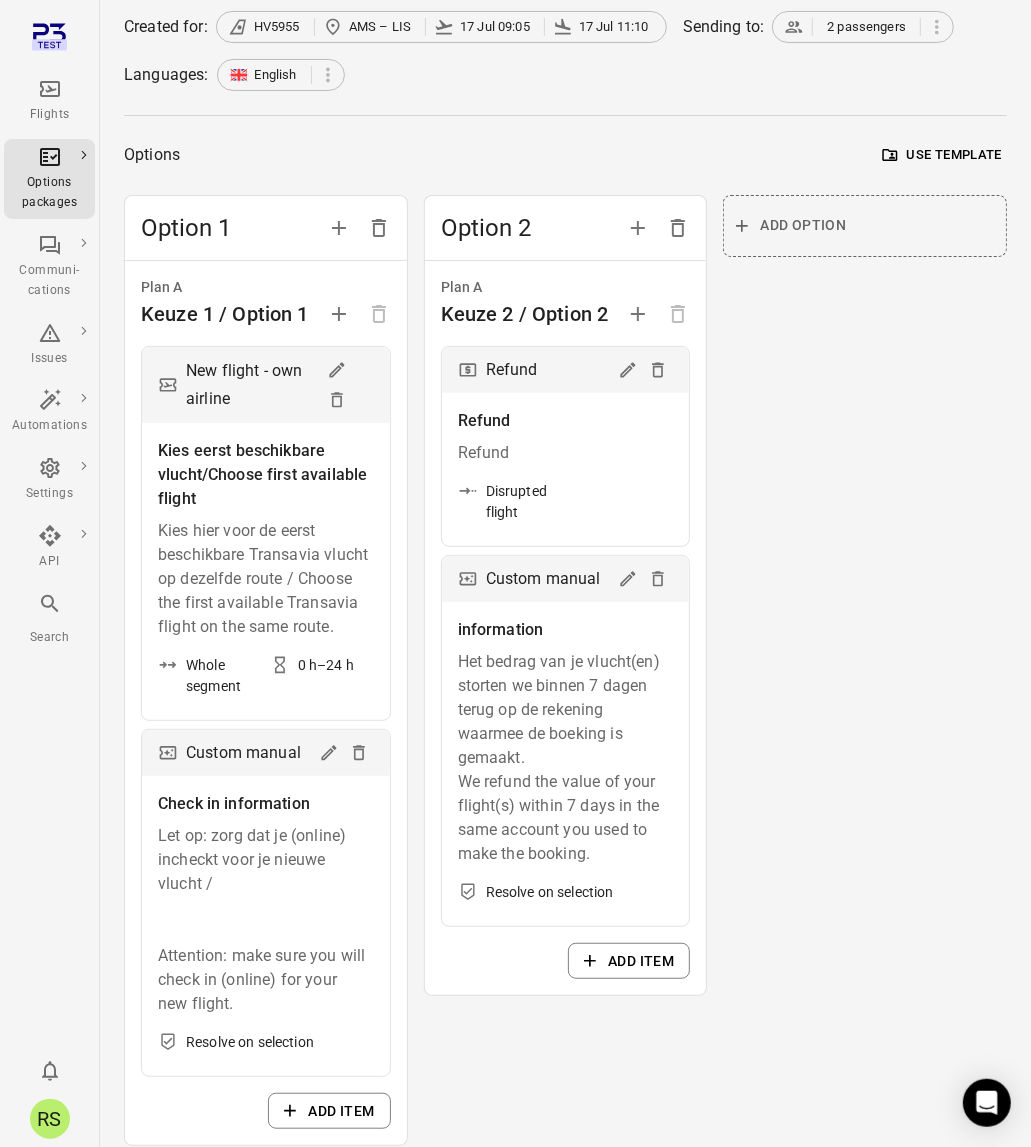 scroll, scrollTop: 250, scrollLeft: 0, axis: vertical 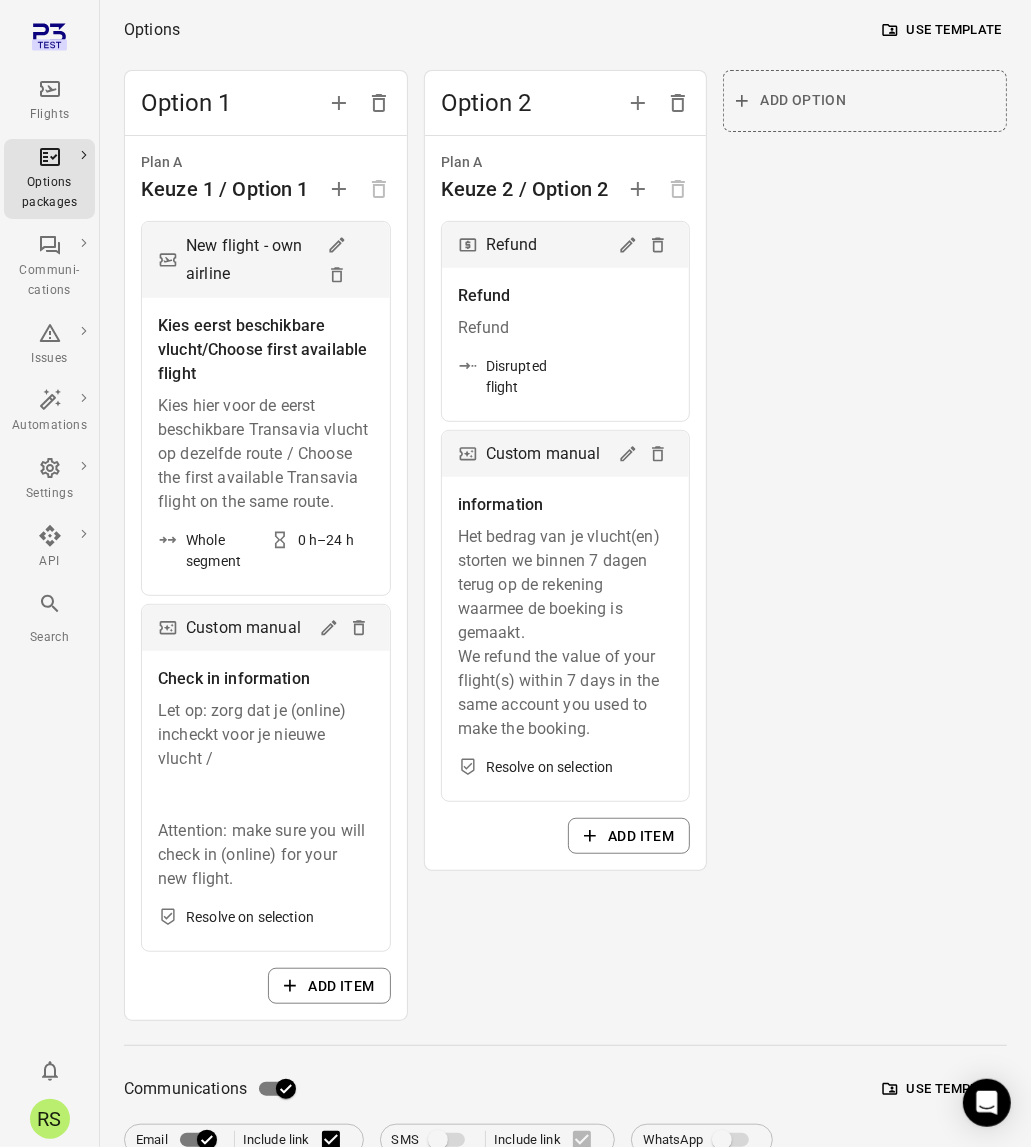 click on "Add option" at bounding box center [865, 546] 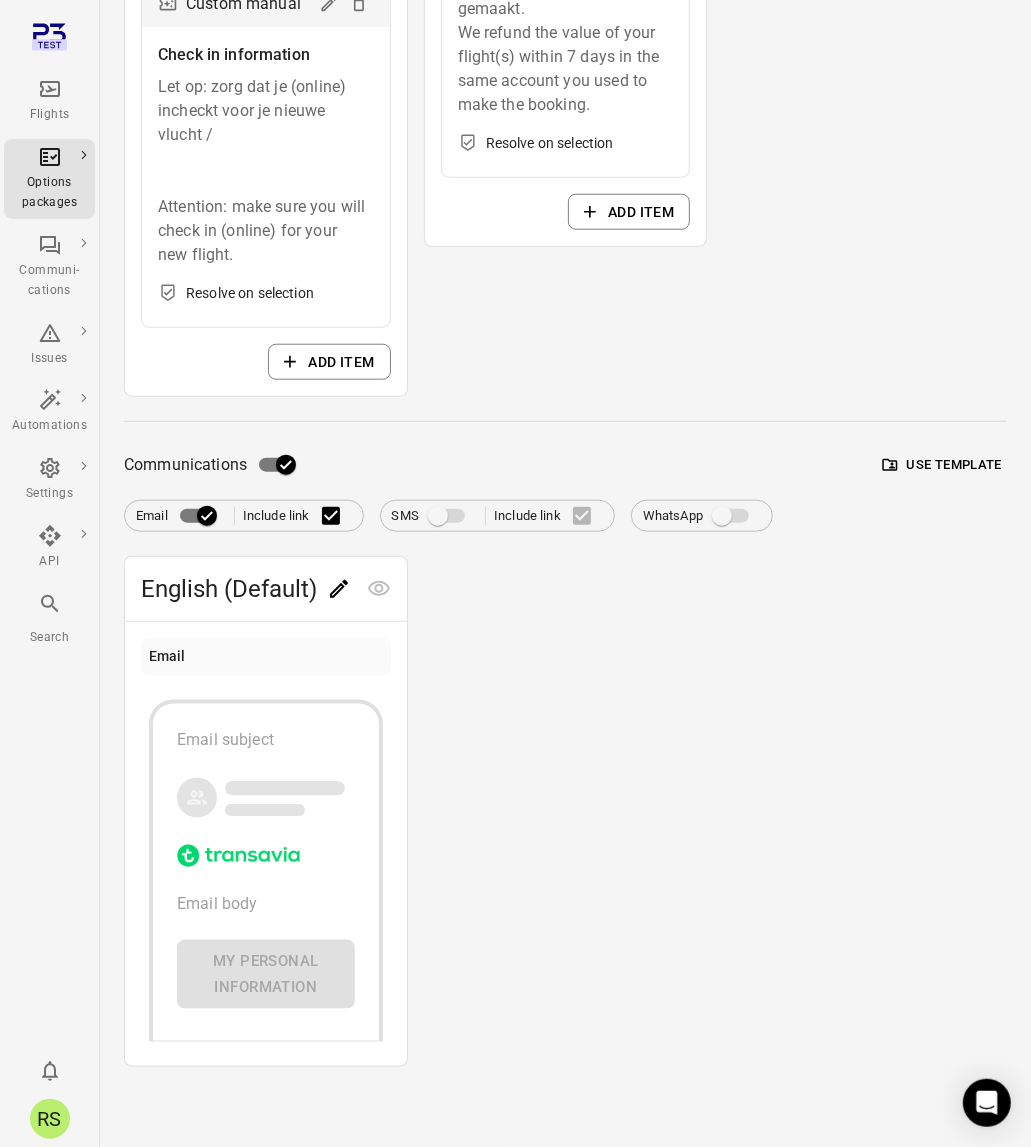scroll, scrollTop: 895, scrollLeft: 0, axis: vertical 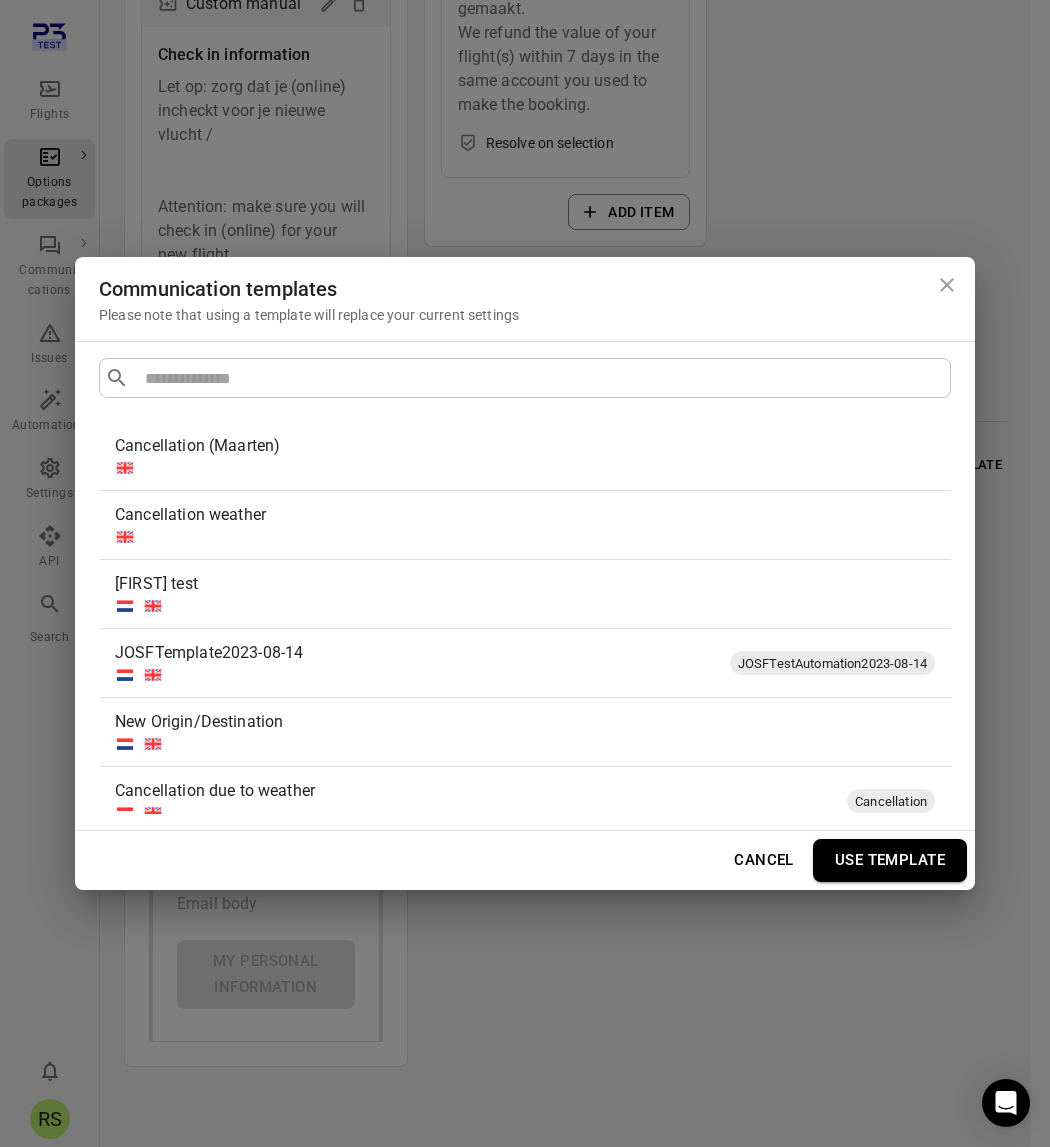 click at bounding box center [521, 468] 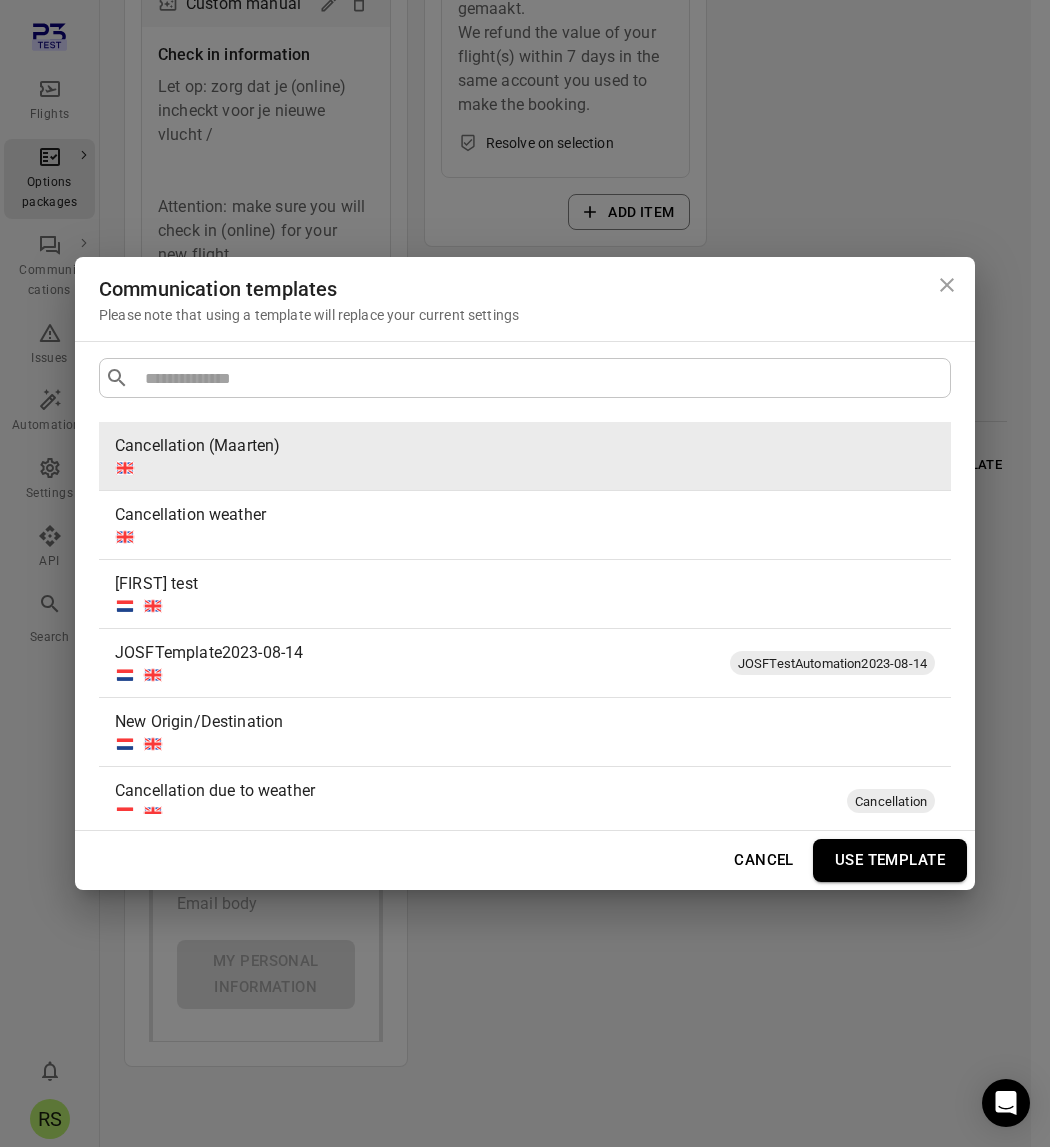 drag, startPoint x: 880, startPoint y: 861, endPoint x: 892, endPoint y: 837, distance: 26.832815 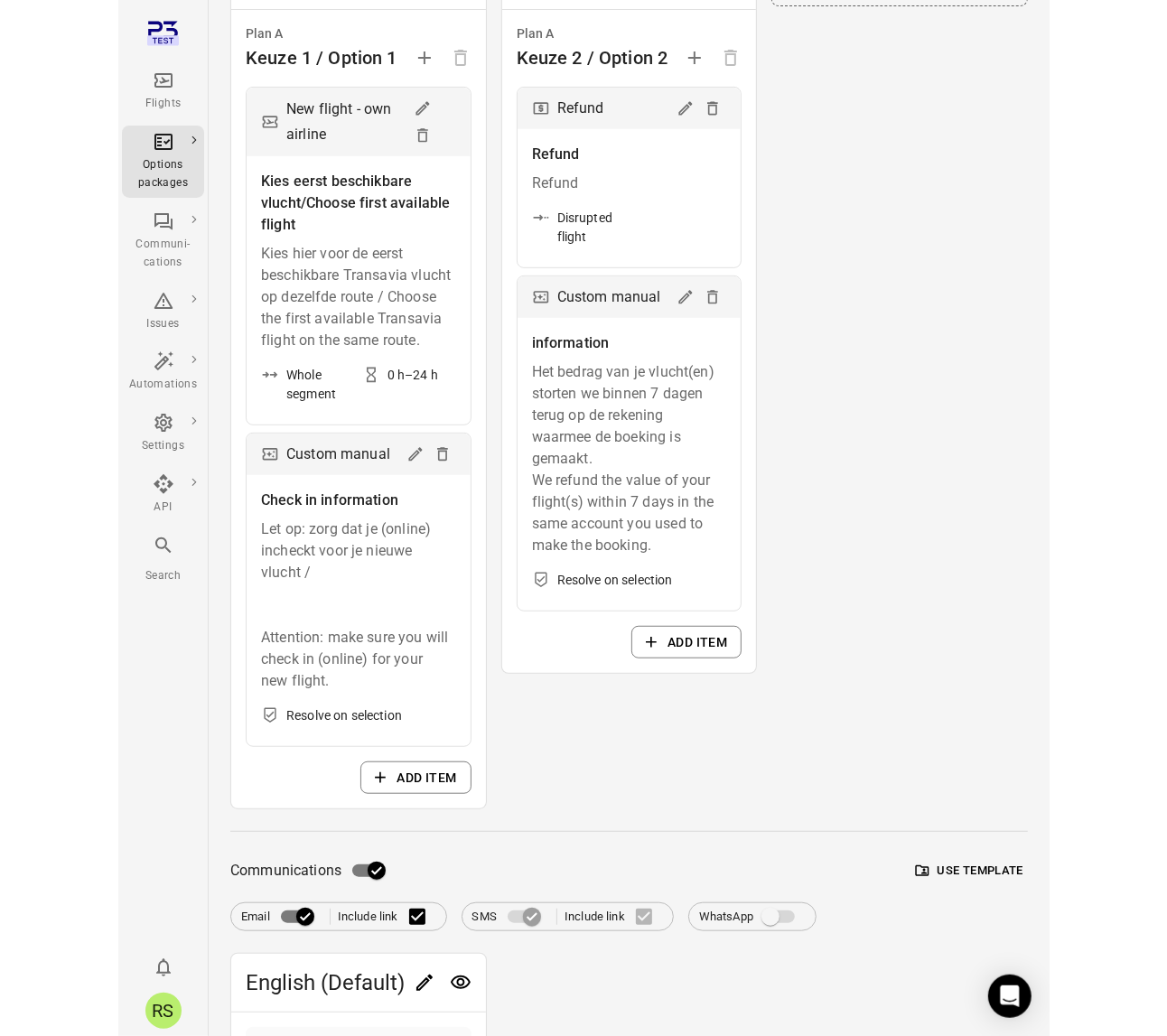scroll, scrollTop: 226, scrollLeft: 0, axis: vertical 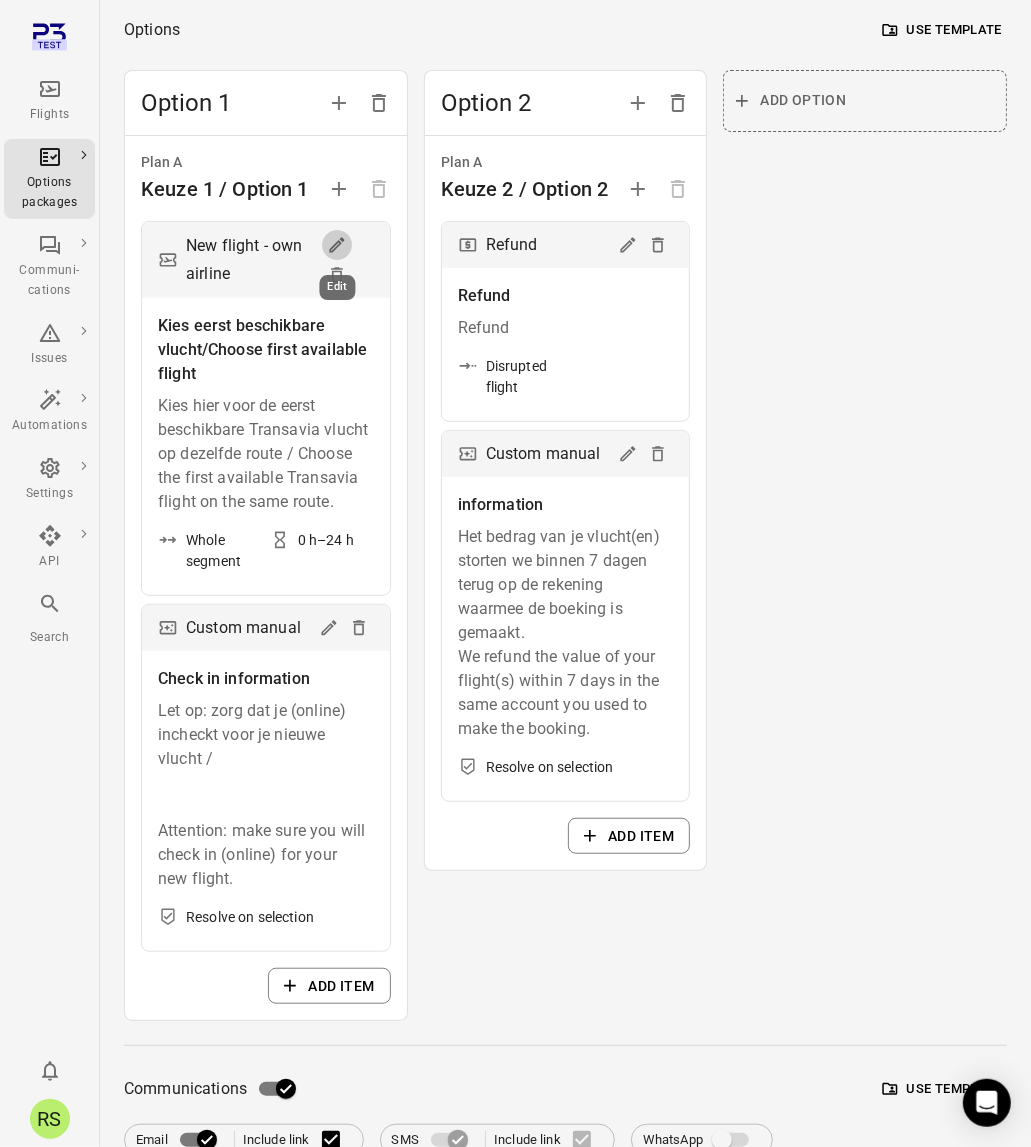 click 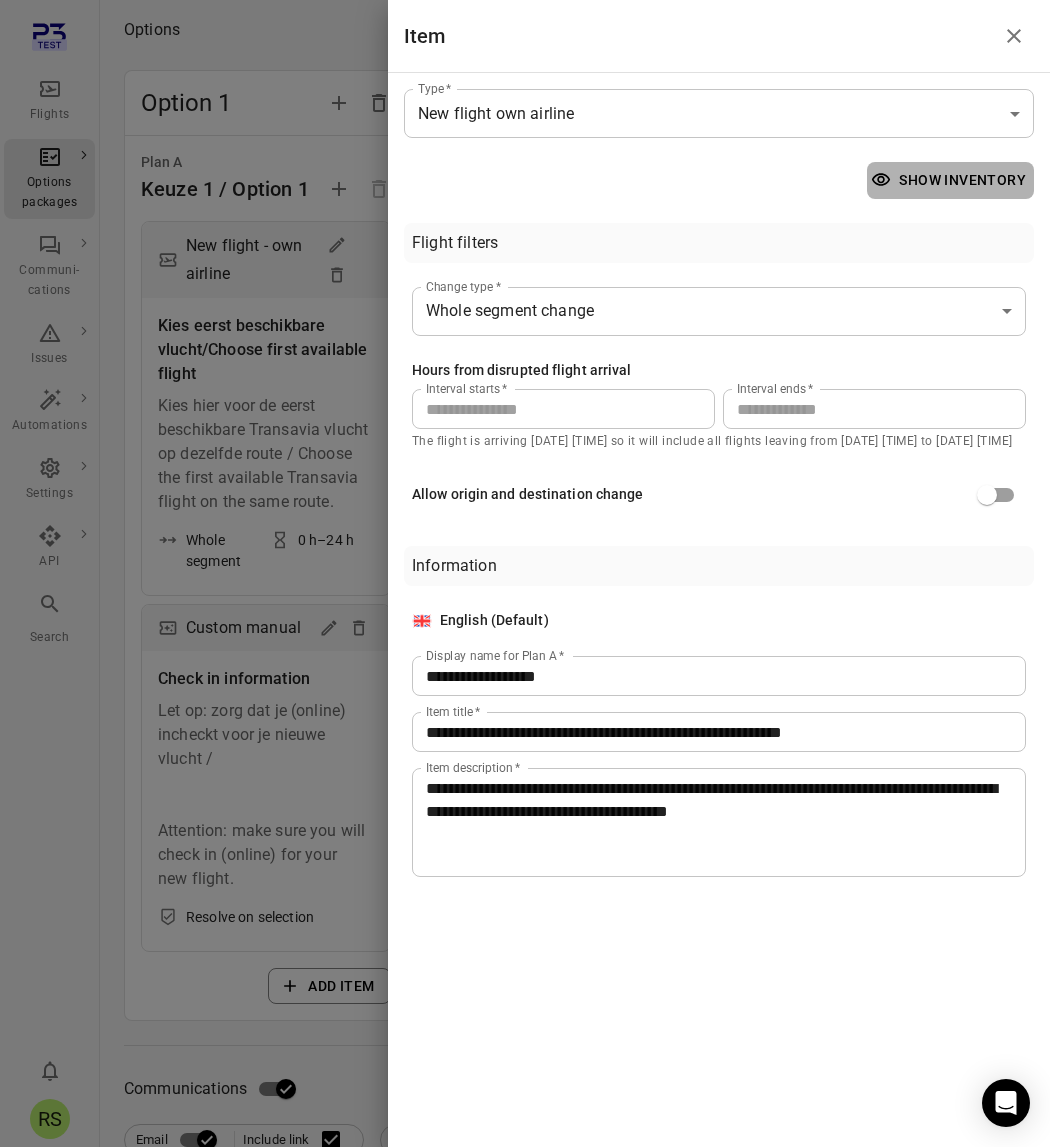 click on "Show inventory" at bounding box center (950, 180) 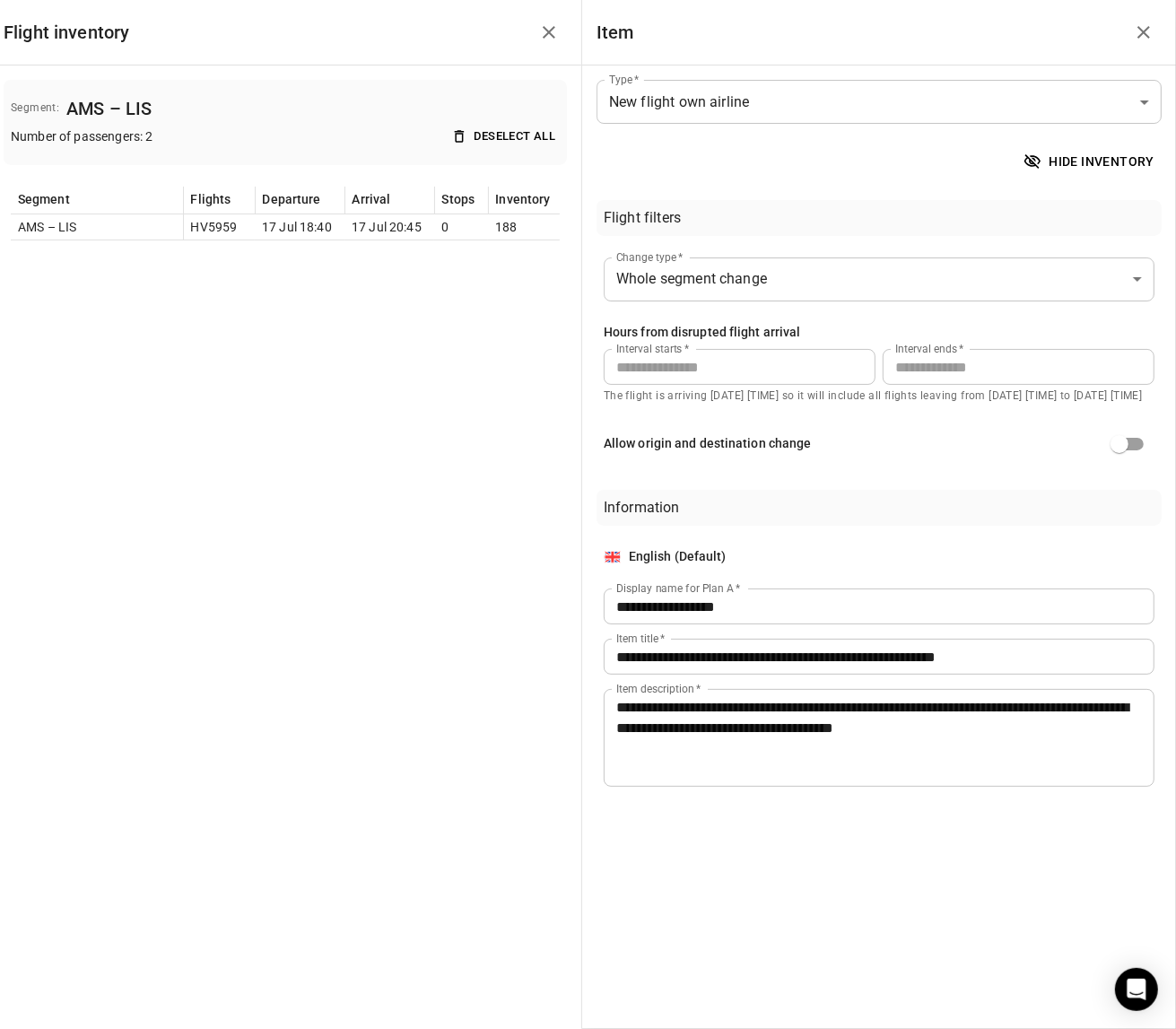 drag, startPoint x: 370, startPoint y: 281, endPoint x: 975, endPoint y: 499, distance: 643.07776 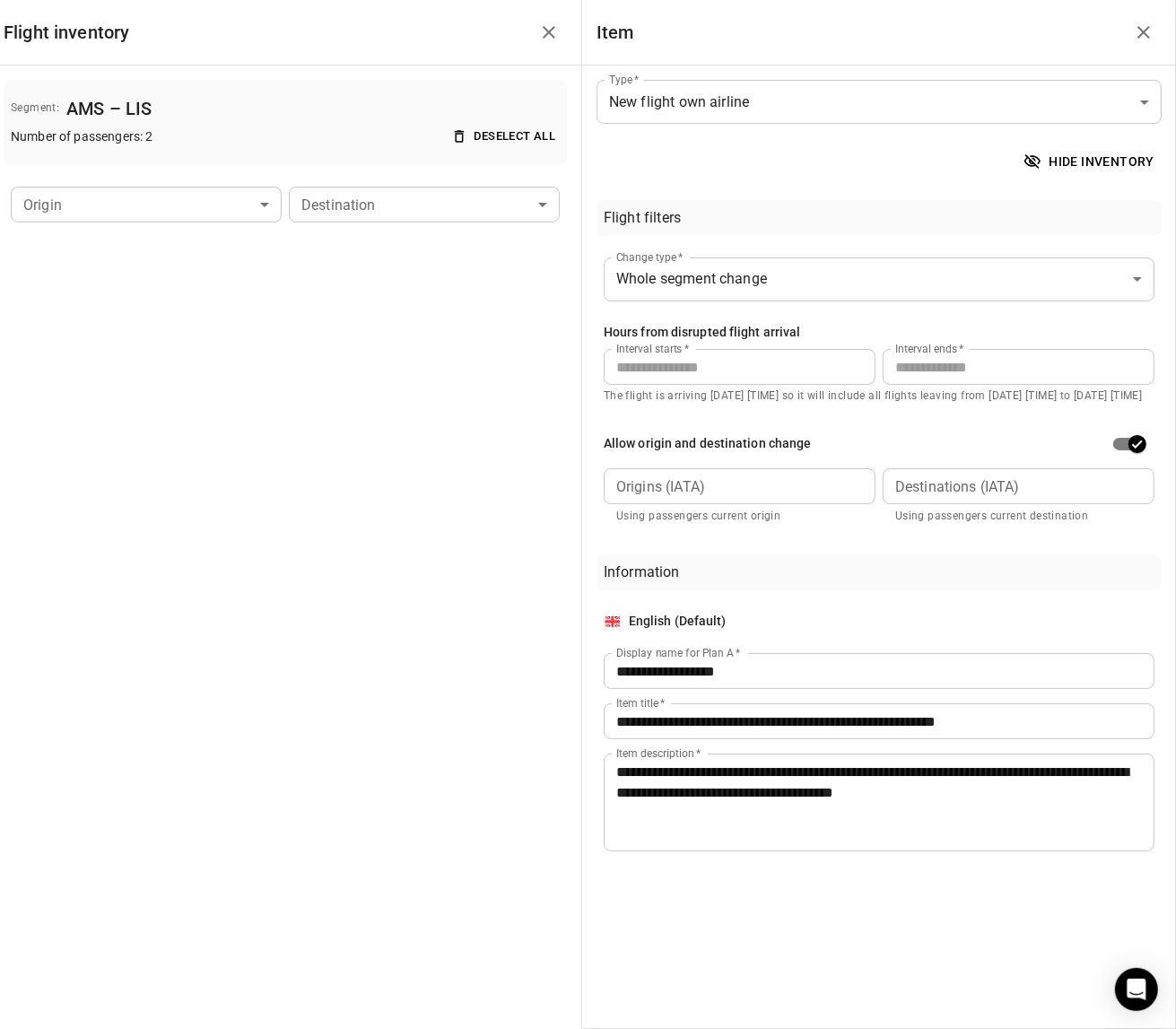 click on "Origins (IATA) Origins (IATA) Using passengers current origin" at bounding box center (739, 497) 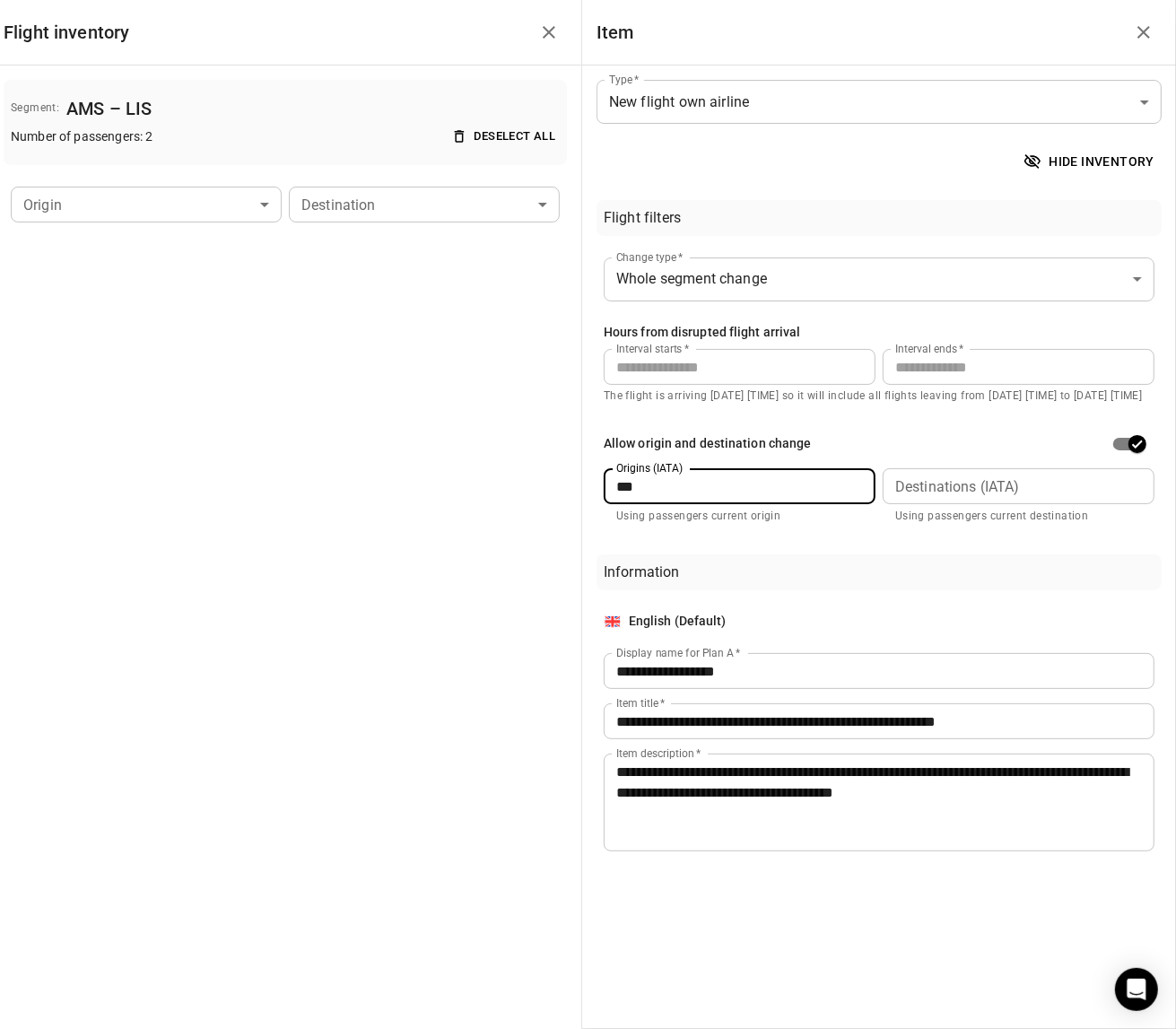 type on "***" 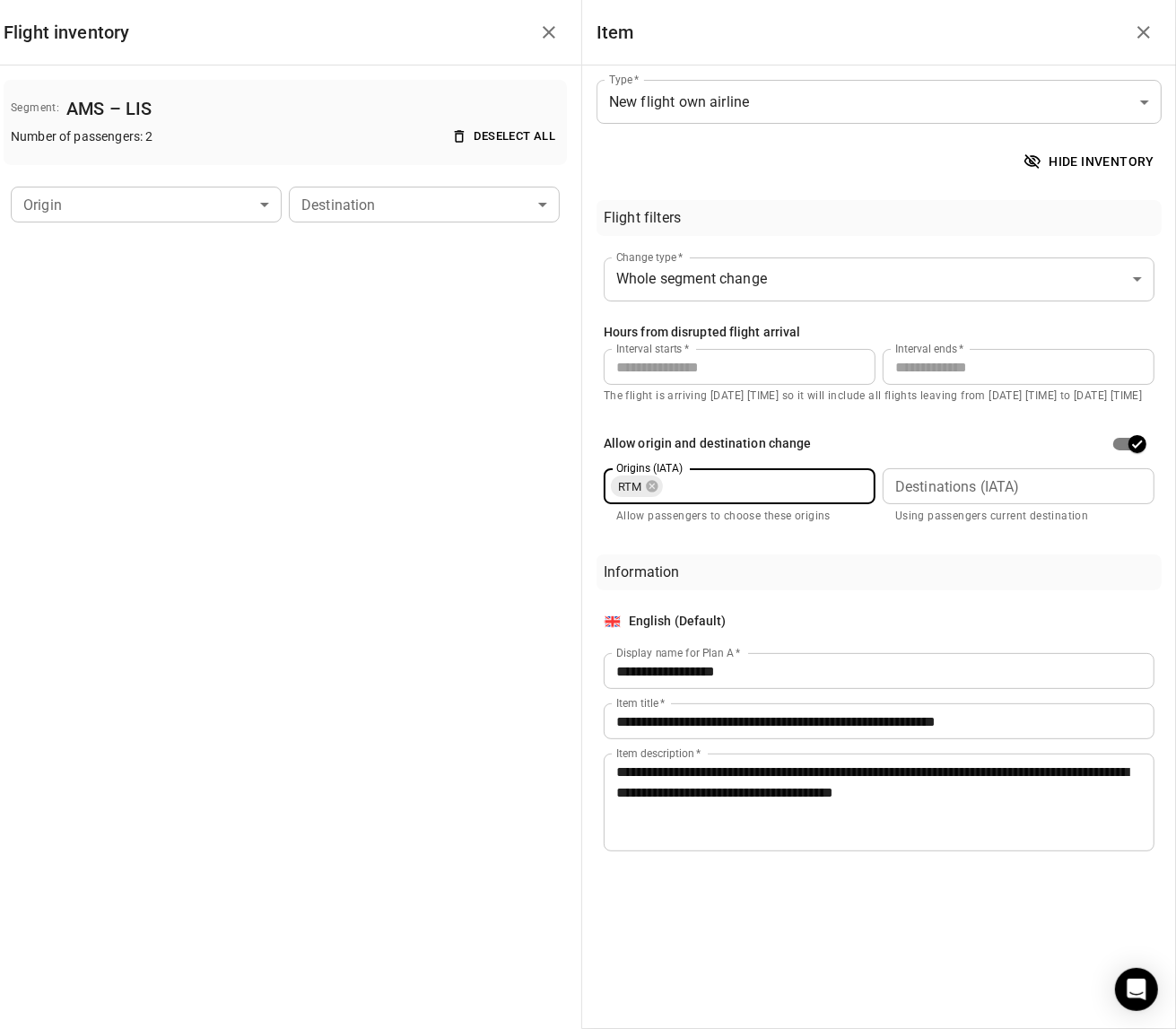click on "Origins (IATA)" at bounding box center (766, 486) 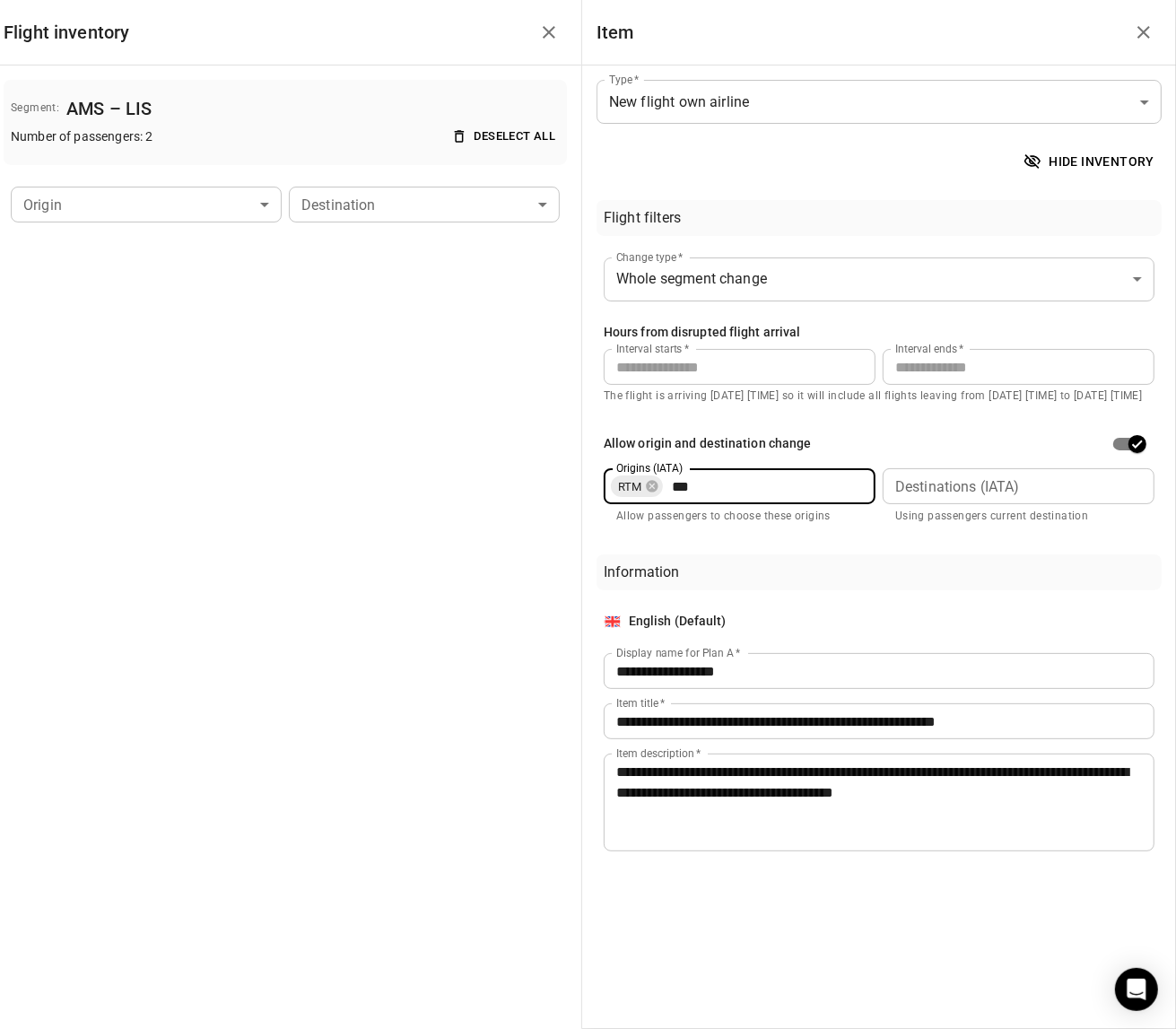 type on "***" 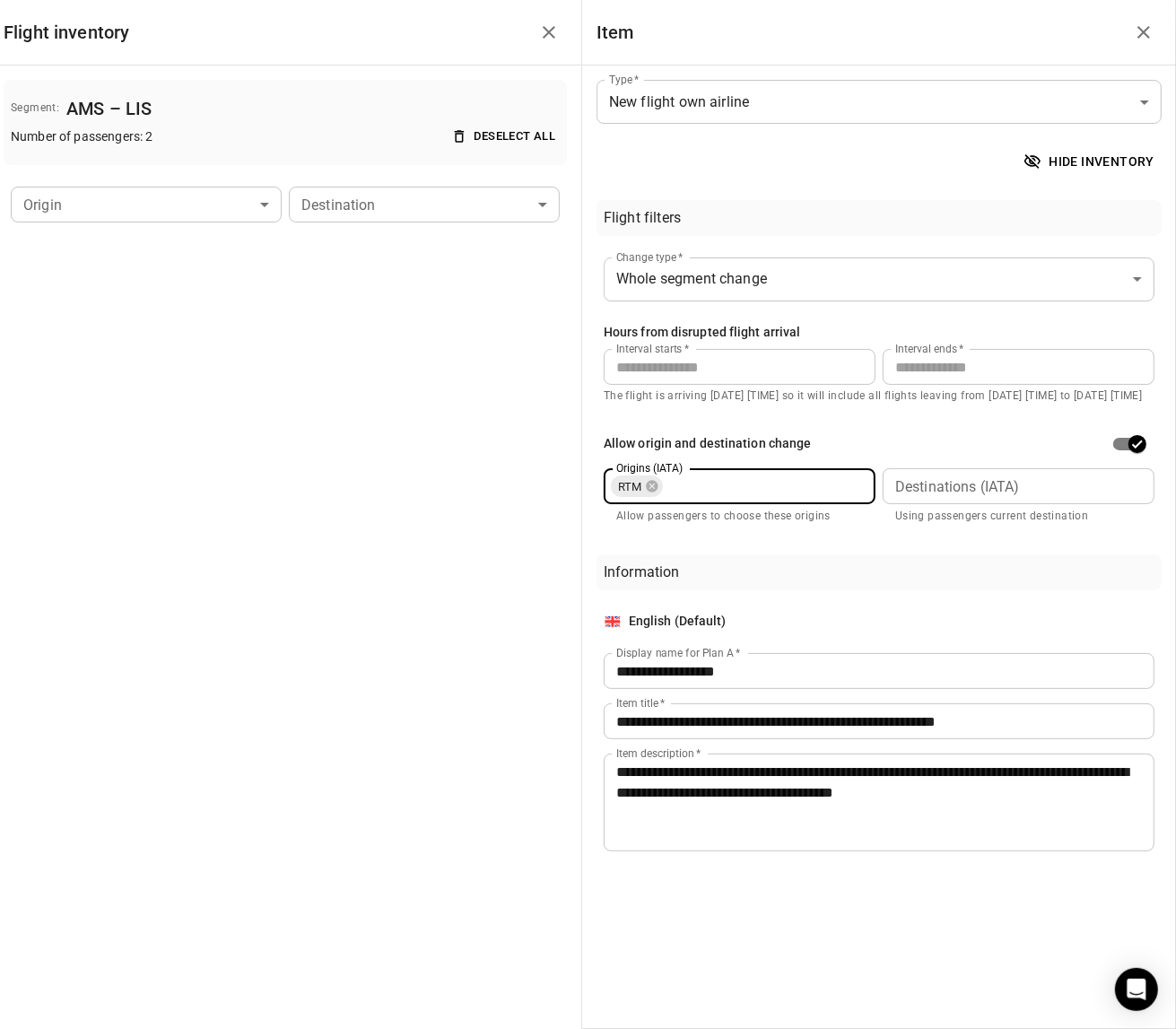 click on "**********" at bounding box center (879, 469) 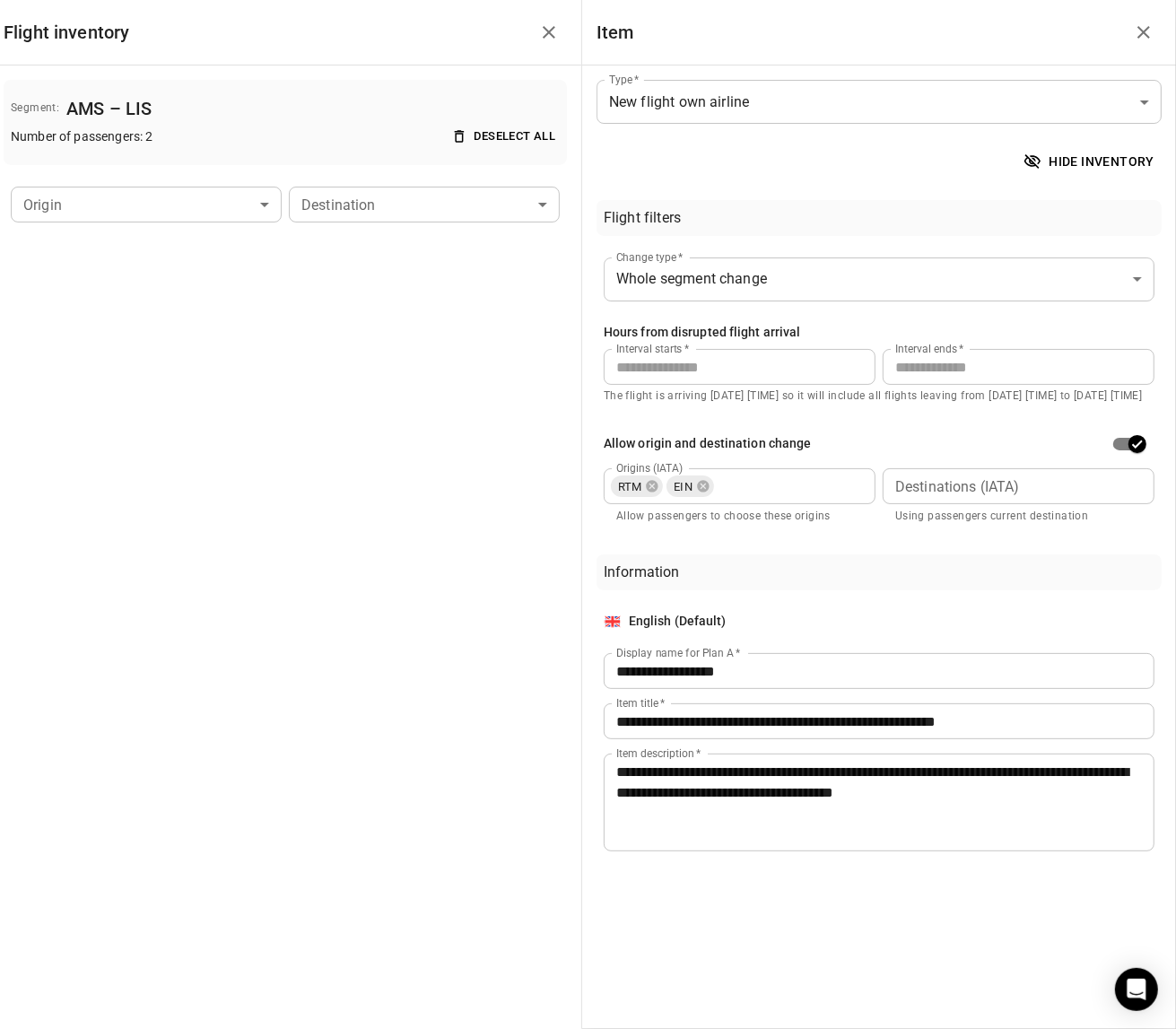click on "Origins (IATA)" at bounding box center [791, 486] 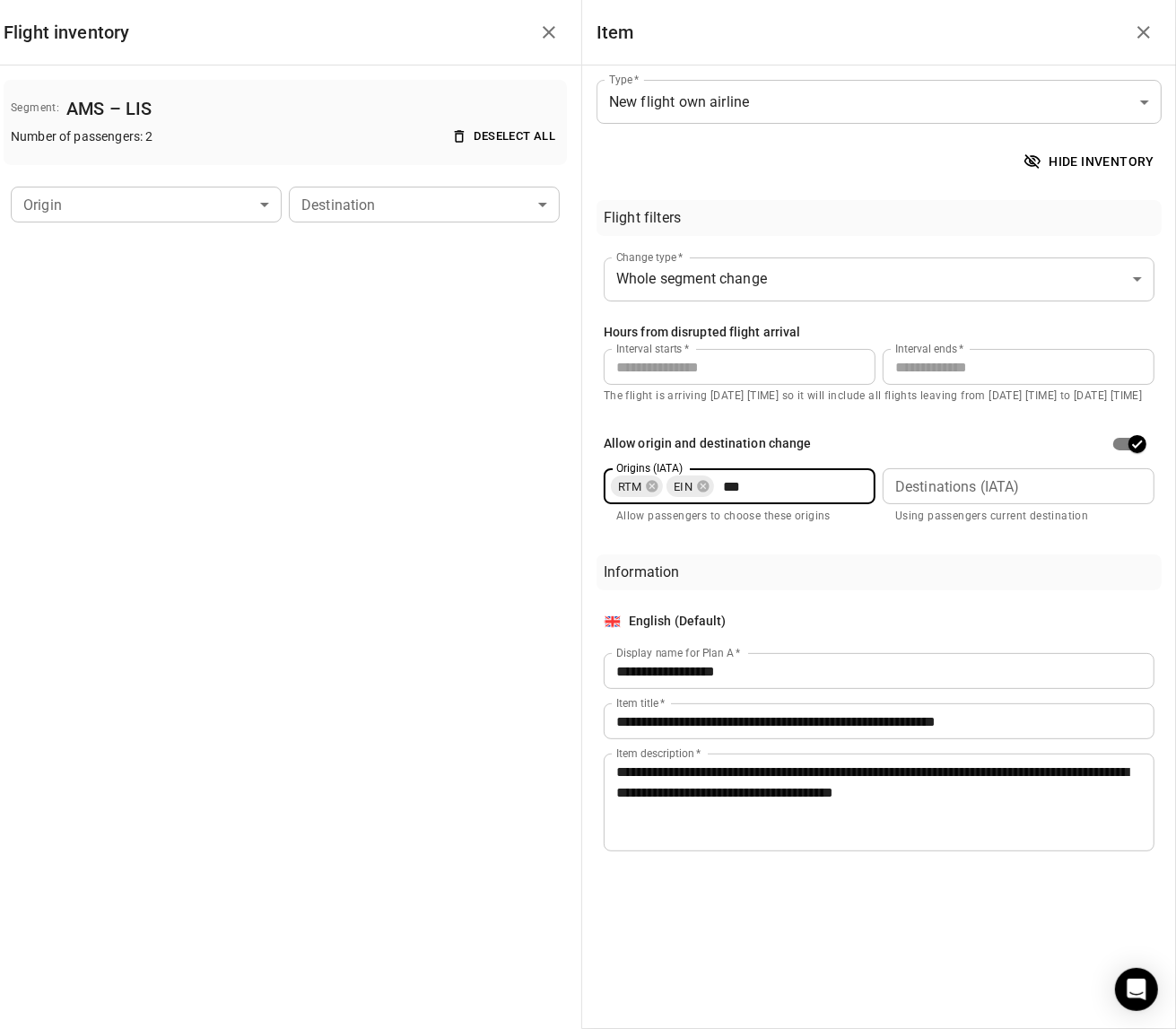 type on "***" 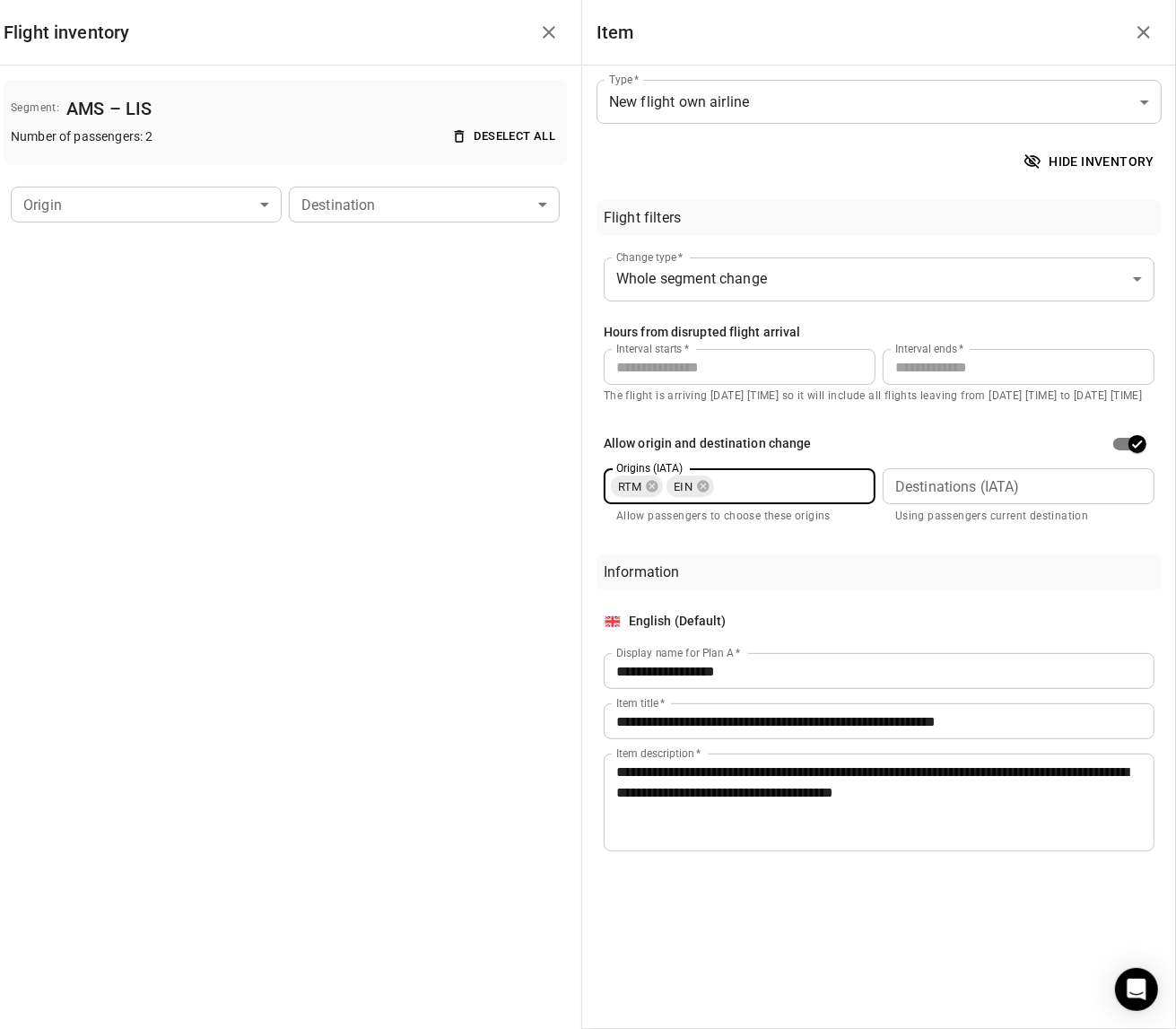 click on "**********" at bounding box center [879, 469] 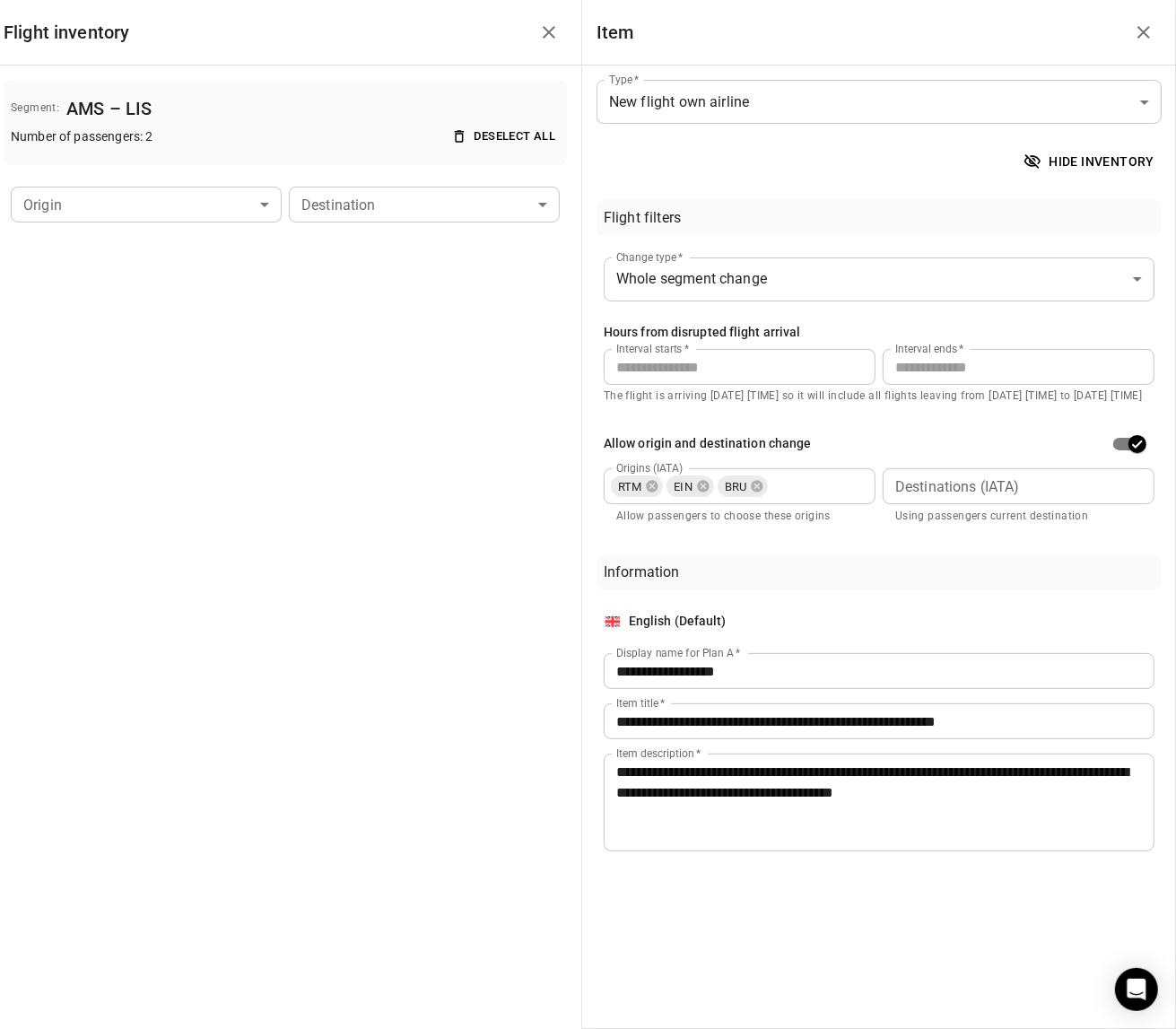 click on "Flights Options packages Communi-cations Issues Automations Settings API Search RS New options package Back Save as draft Publish Options package HV5955 ([DATE]) Package settings Created for: HV5955 AMS – LIS [DATE] [TIME] [DATE] [TIME] Sending to: [PASSENGERS] passengers Languages: English Options Use template Option 1 Plan A Keuze 1 / Option 1 Flight inventory Segment: AMS – LIS Number of passengers: [PASSENGERS] Deselect all Origin ​ Origin Destination ​ Destination New flight - own airline Kies eerst beschikbare vlucht/Choose first available flight Kies hier voor de eerst beschikbare Transavia vlucht op dezelfde route / Choose the first available Transavia flight on the same route. Whole segment 0 h–24 h Origin change: RTM, EIN, BRU Custom manual Check in information Let op: zorg dat je (online) incheckt voor je nieuwe vlucht /
Attention: make sure you will check in (online) for your new flight. Add item Plan A" at bounding box center (588, 666) 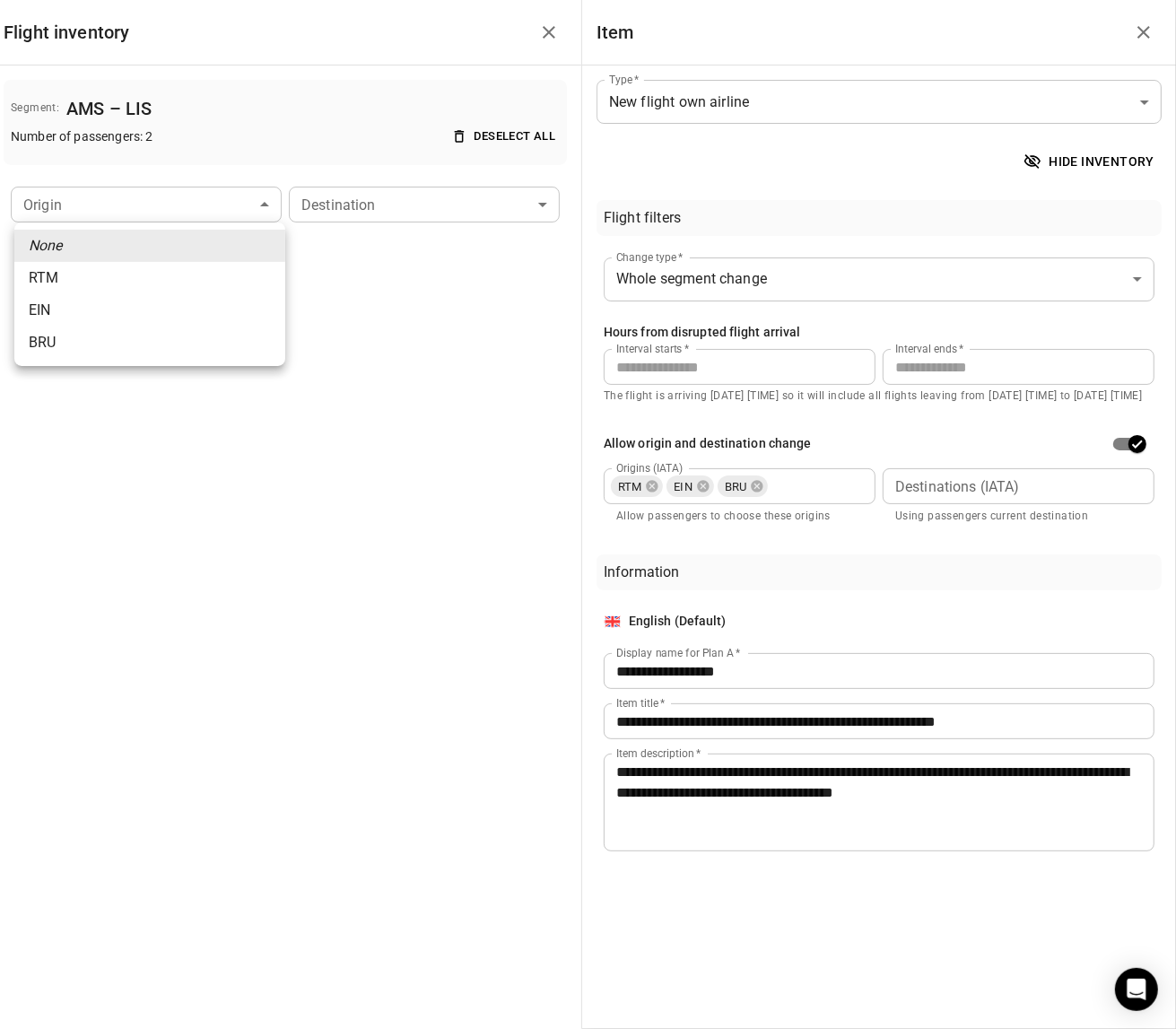 click on "RTM" at bounding box center (150, 278) 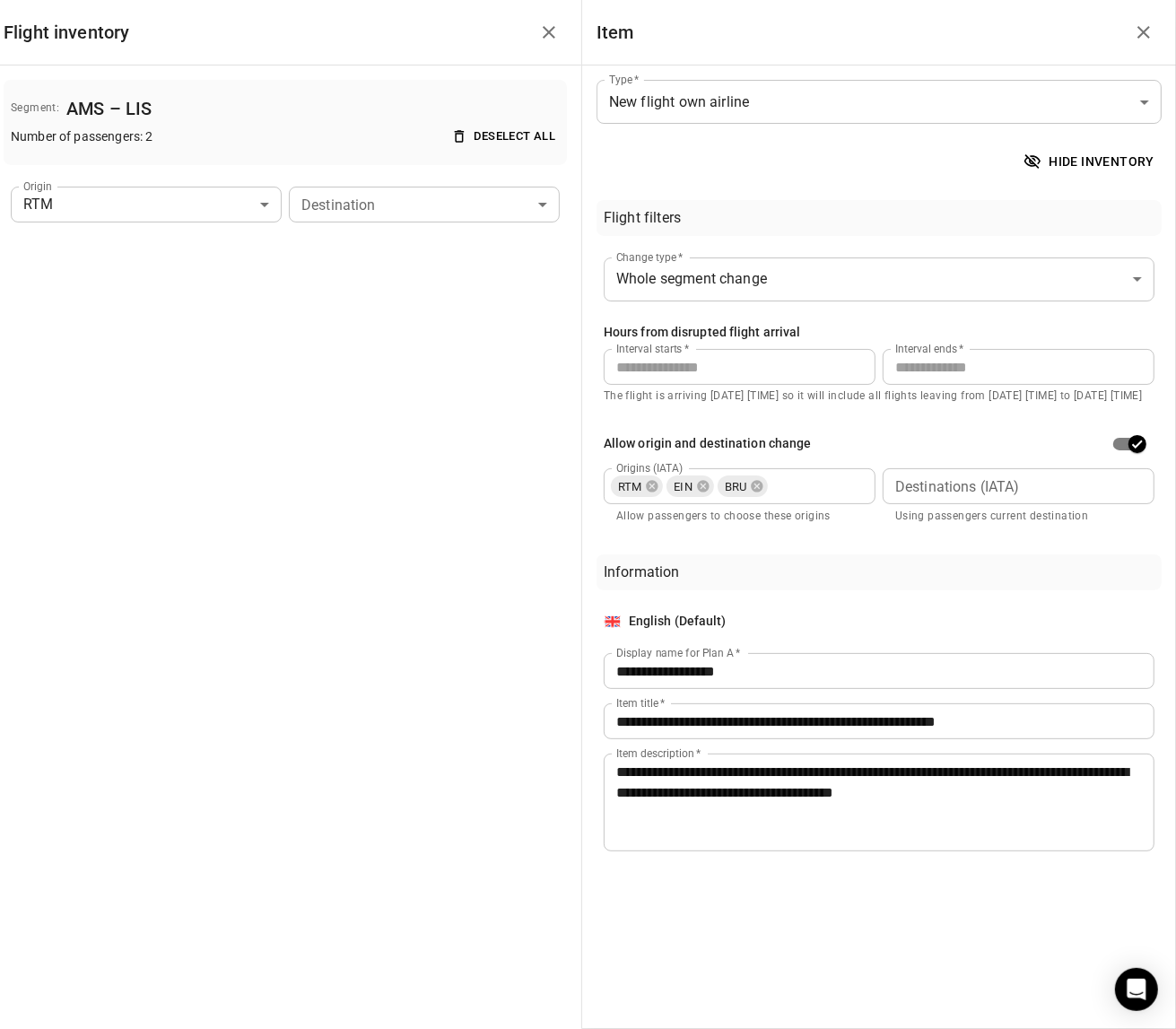 click on "Flights Options packages Communi-cations Issues Automations Settings API Search RS New options package Back Save as draft Publish Options package HV5955 ([DATE]) Package settings Created for: HV5955 AMS – LIS [DATE] [TIME] [DATE] [TIME] Sending to: [PASSENGERS] passengers Languages: English Options Use template Option 1 Plan A Keuze 1 / Option 1 Flight inventory Segment: AMS – LIS Number of passengers: [PASSENGERS] Deselect all Origin RTM *** Origin Destination ​ Destination New flight - own airline Kies eerst beschikbare vlucht/Choose first available flight Kies hier voor de eerst beschikbare Transavia vlucht op dezelfde route / Choose the first available Transavia flight on the same route. Whole segment 0 h–24 h Origin change: RTM, EIN, BRU Custom manual Check in information Let op: zorg dat je (online) incheckt voor je nieuwe vlucht /
Attention: make sure you will check in (online) for your new flight. Add item" at bounding box center (588, 666) 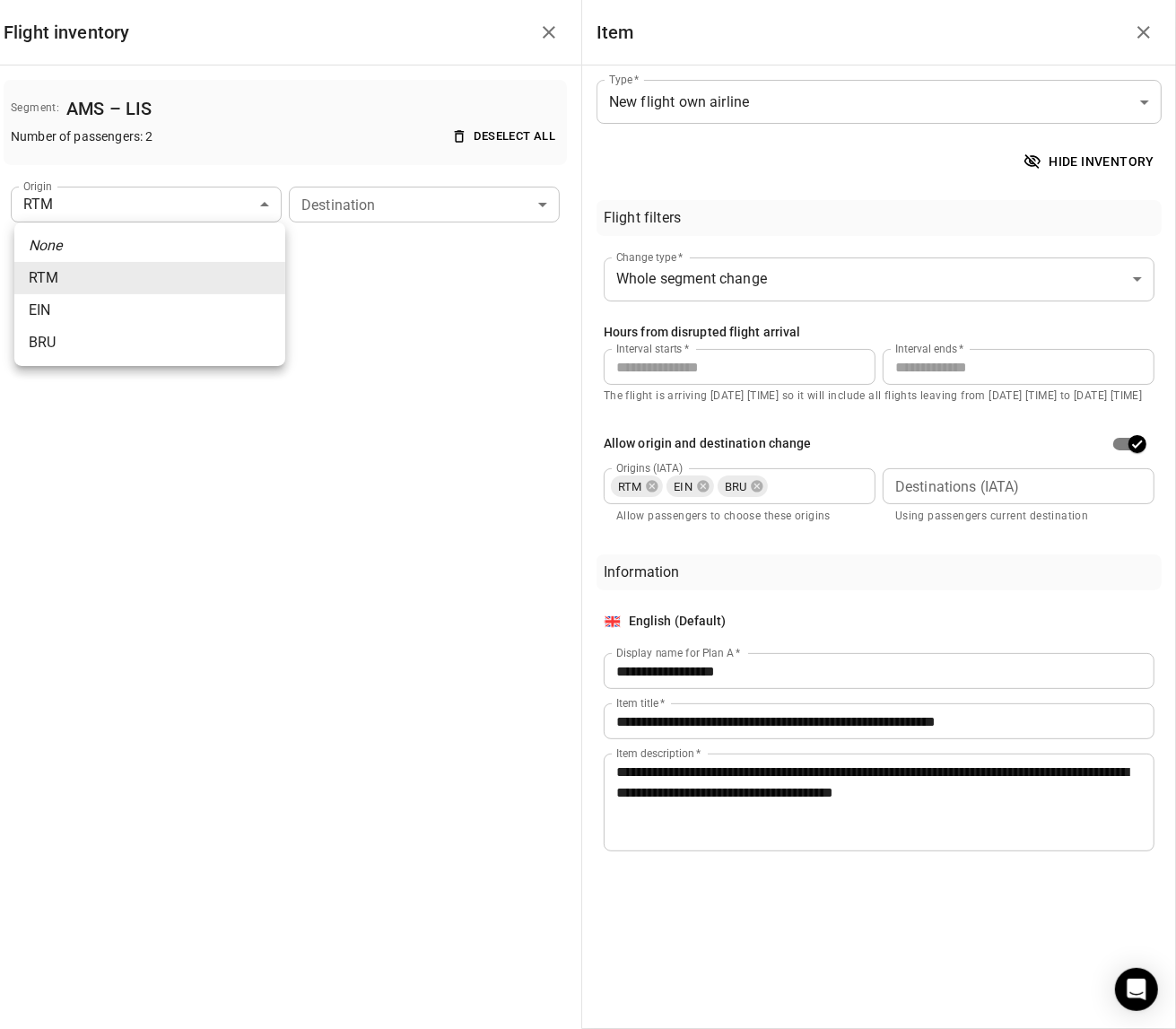 click on "EIN" at bounding box center (150, 310) 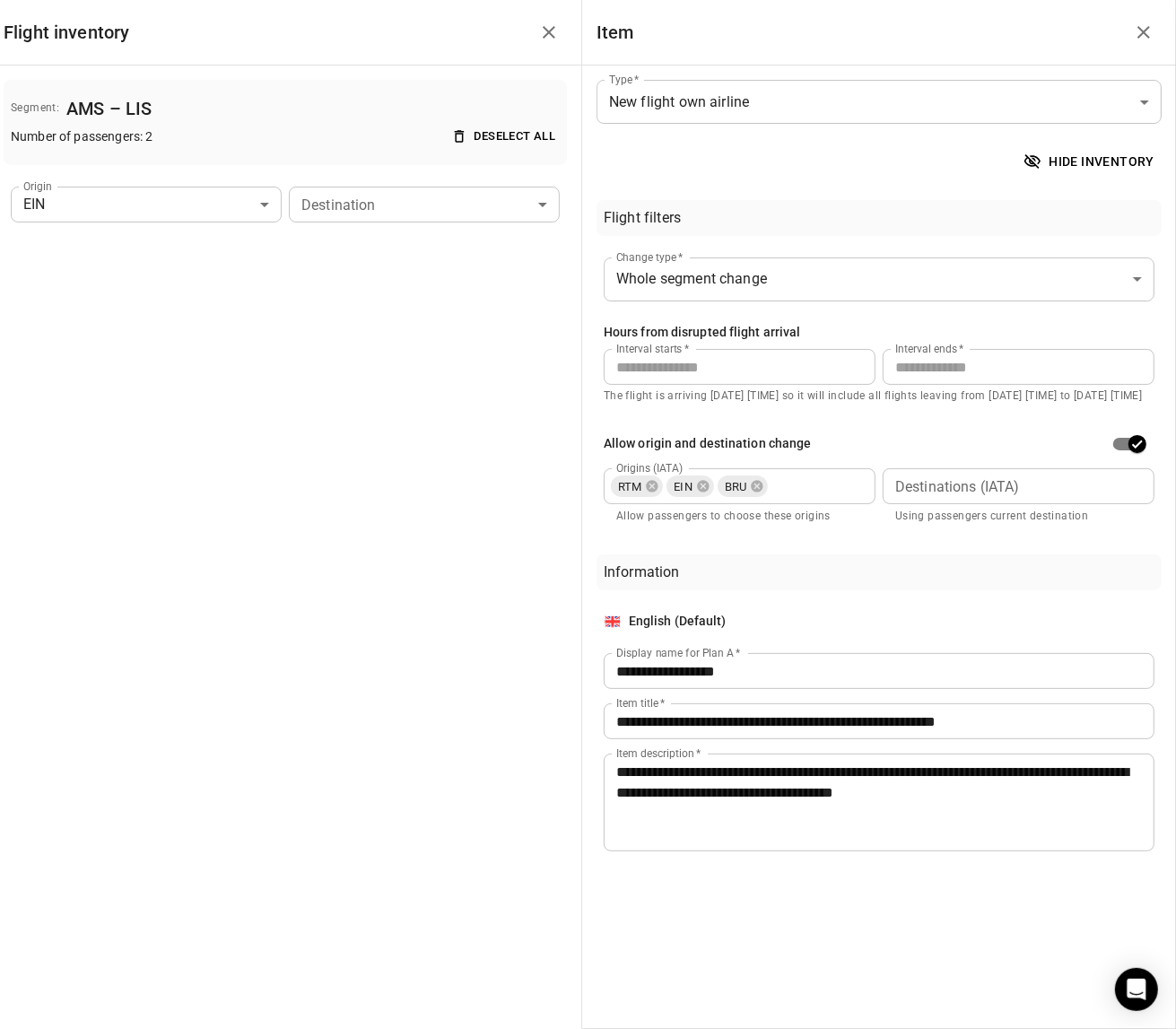 click on "Flights Options packages Communi-cations Issues Automations Settings API Search RS New options package Back Save as draft Publish Options package HV5955 ([DATE]) Package settings Created for: HV5955 AMS – LIS [DATE] [TIME] [DATE] [TIME] Sending to: [PASSENGERS] passengers Languages: English Options Use template Option 1 Plan A Keuze 1 / Option 1 Flight inventory Segment: AMS – LIS Number of passengers: [PASSENGERS] Deselect all Origin EIN *** Origin Destination ​ Destination New flight - own airline Kies eerst beschikbare vlucht/Choose first available flight Kies hier voor de eerst beschikbare Transavia vlucht op dezelfde route / Choose the first available Transavia flight on the same route. Whole segment 0 h–24 h Origin change: RTM, EIN, BRU Custom manual Check in information Let op: zorg dat je (online) incheckt voor je nieuwe vlucht /
Attention: make sure you will check in (online) for your new flight. Add item" at bounding box center (588, 666) 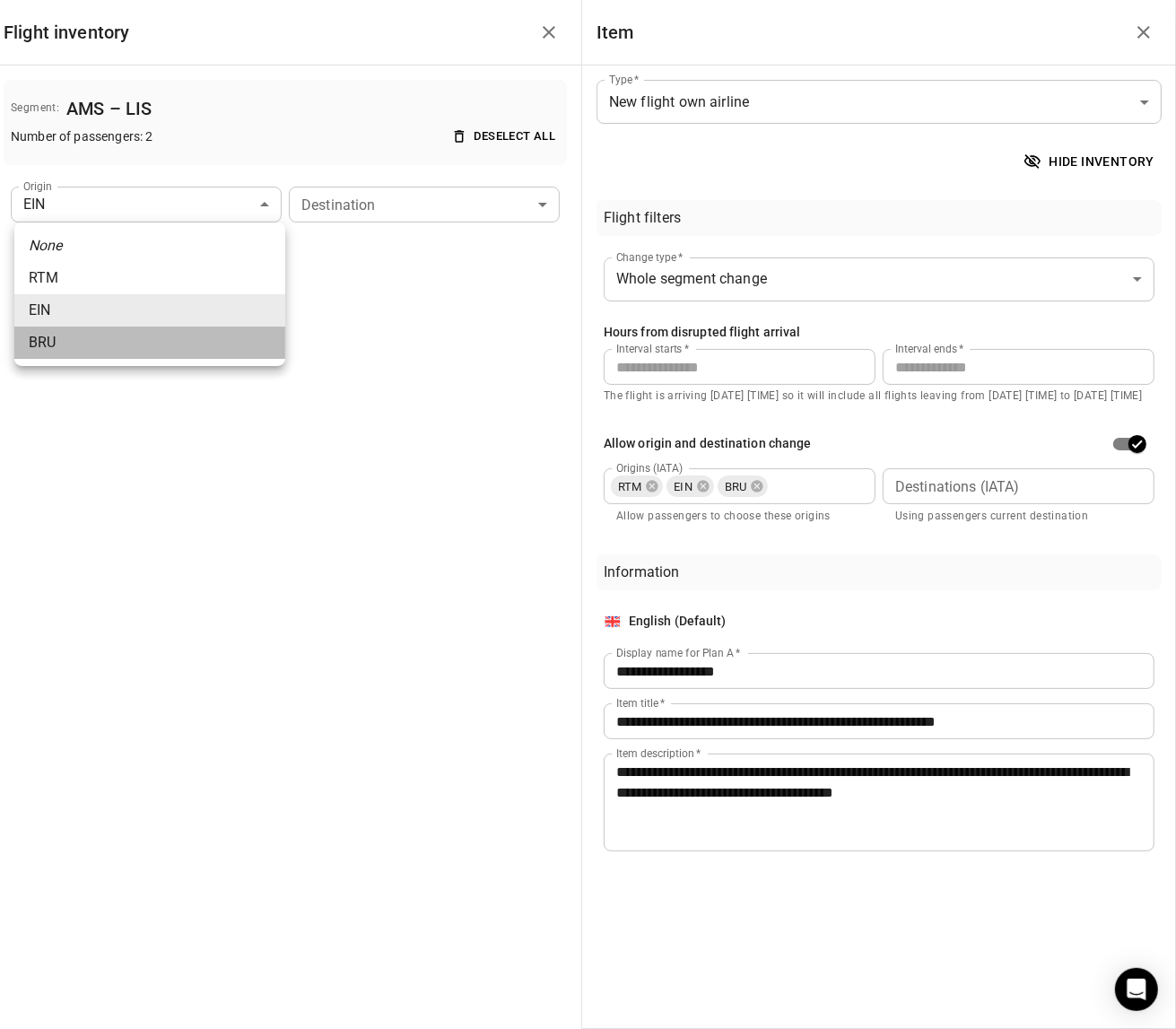 click on "BRU" at bounding box center (150, 343) 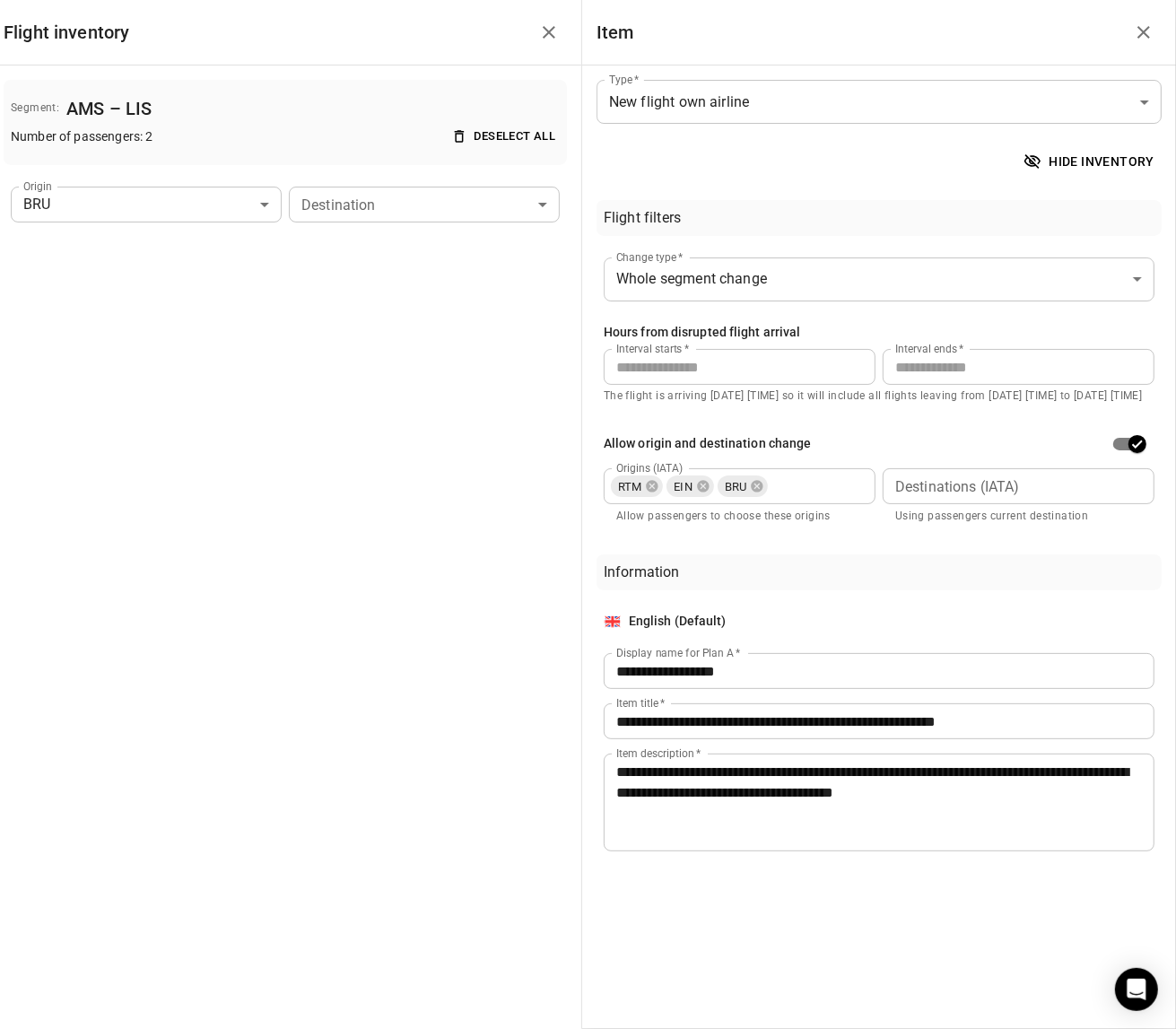 click on "Flights Options packages Communi-cations Issues Automations Settings API Search RS New options package Back Save as draft Publish Options package HV5955 ([DATE]) Package settings Created for: HV5955 AMS – LIS [DATE] [TIME] [DATE] [TIME] Sending to: [PASSENGERS] passengers Languages: English Options Use template Option 1 Plan A Keuze 1 / Option 1 Flight inventory Segment: AMS – LIS Number of passengers: [PASSENGERS] Deselect all Origin BRU *** Origin Destination ​ Destination New flight - own airline Kies eerst beschikbare vlucht/Choose first available flight Kies hier voor de eerst beschikbare Transavia vlucht op dezelfde route / Choose the first available Transavia flight on the same route. Whole segment 0 h–24 h Origin change: RTM, EIN, BRU Custom manual Check in information Let op: zorg dat je (online) incheckt voor je nieuwe vlucht /
Attention: make sure you will check in (online) for your new flight. Add item" at bounding box center [588, 666] 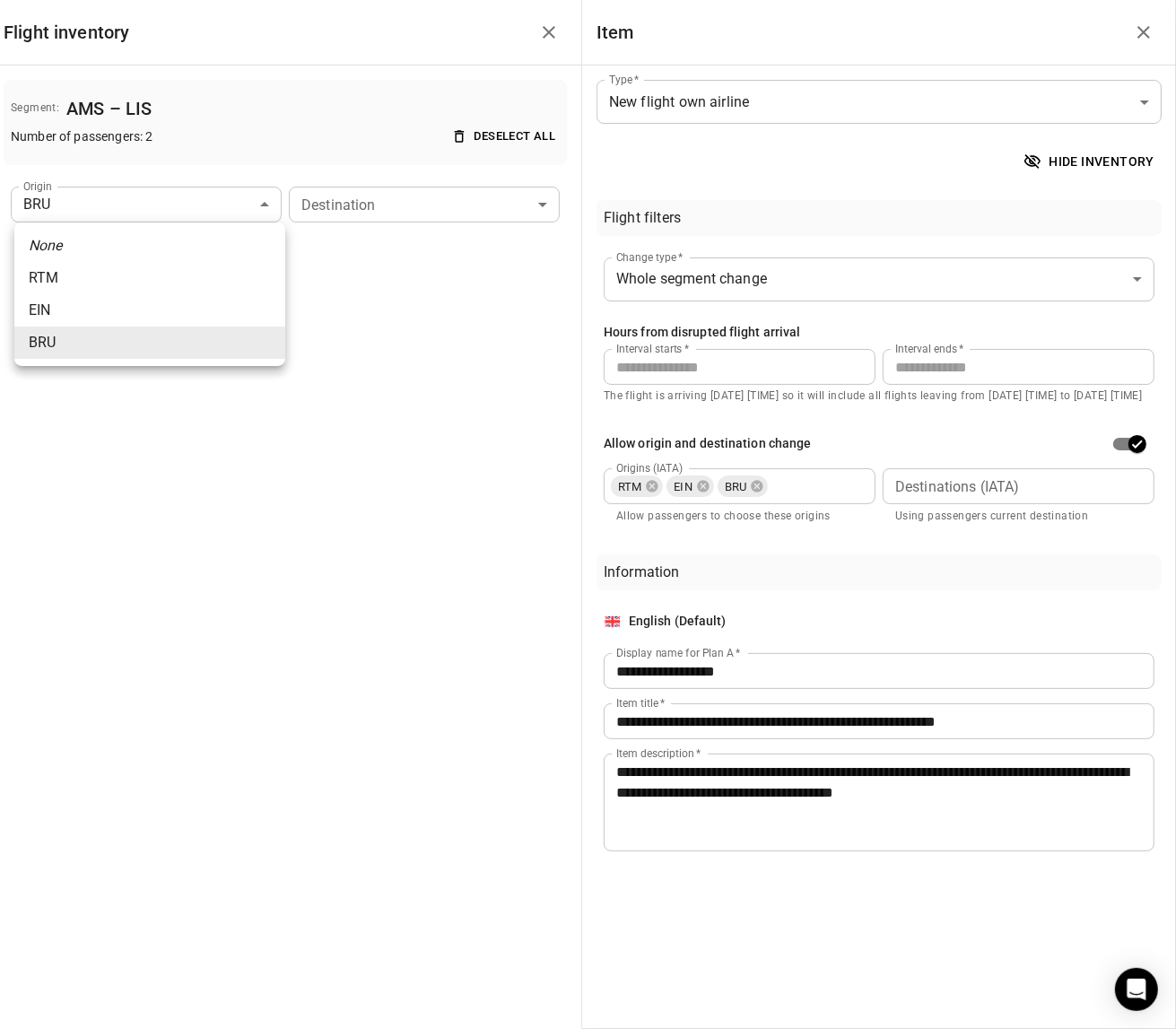 click at bounding box center (588, 514) 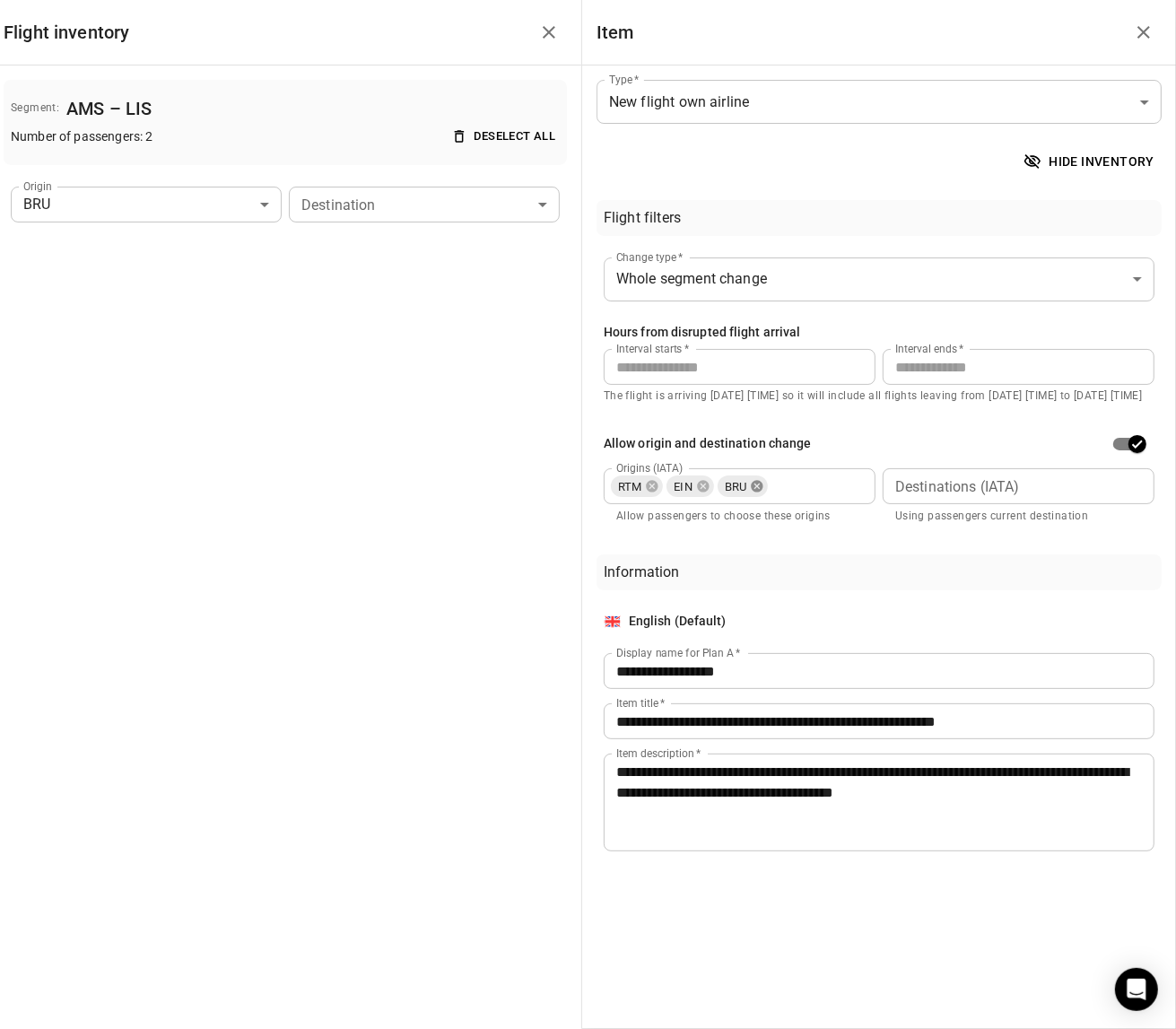 click 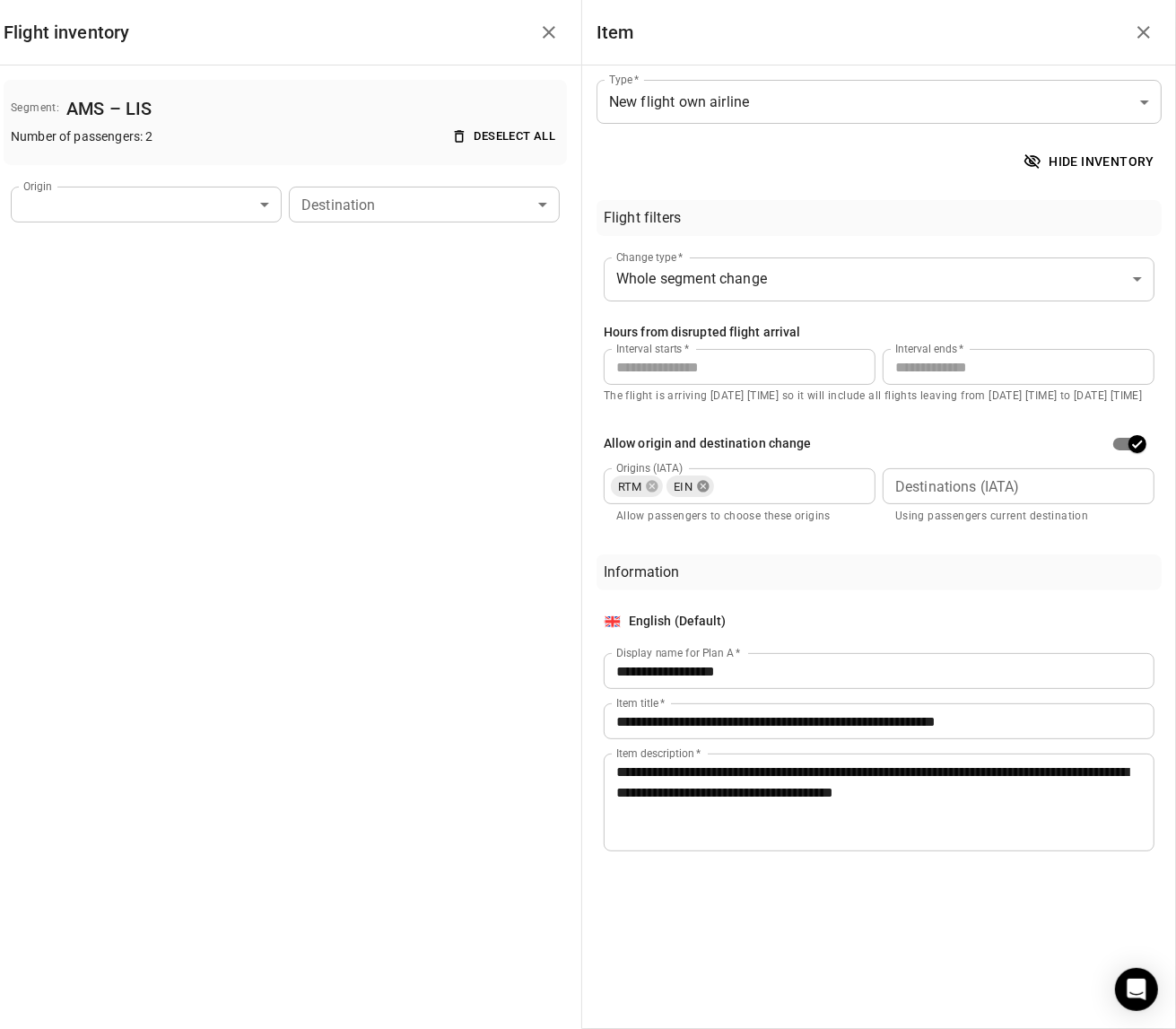 click 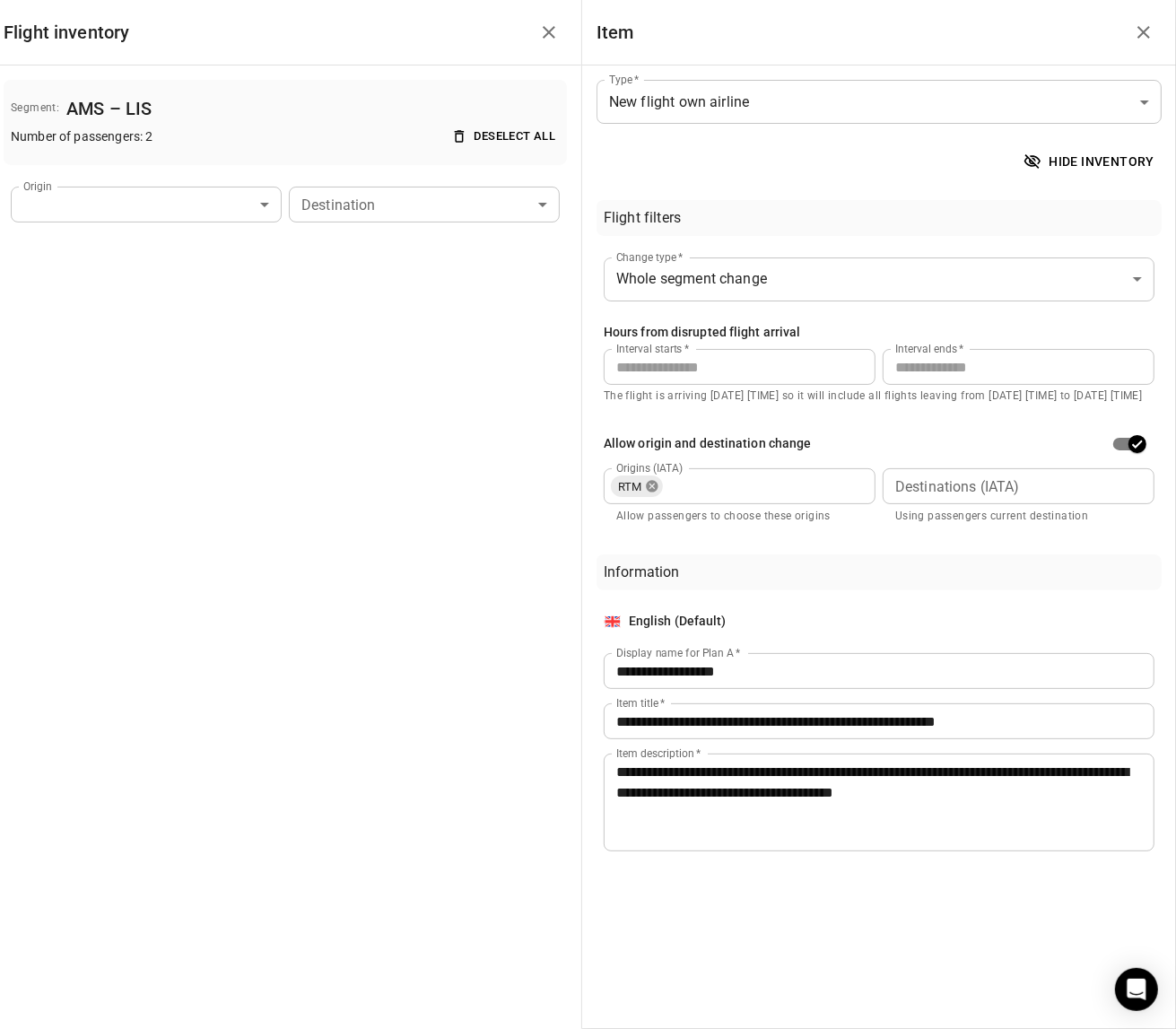 click 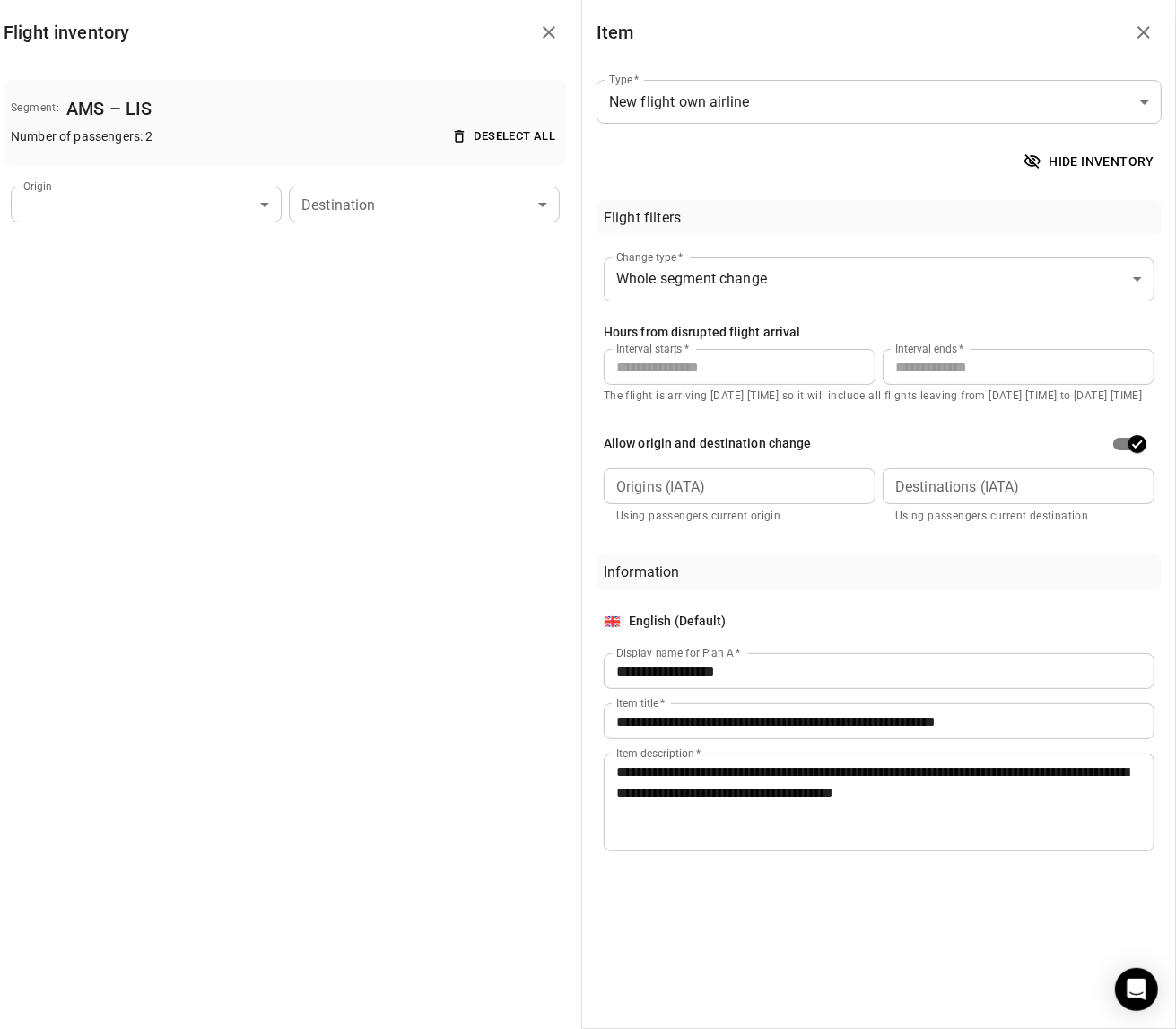 click on "Flights Options packages Communi-cations Issues Automations Settings API Search RS New options package Back Save as draft Publish Options package HV5955 ([DATE]) Package settings Created for: HV5955 AMS – LIS [DATE] [TIME] [DATE] [TIME] Sending to: [PASSENGERS] passengers Languages: English Options Use template Option 1 Plan A Keuze 1 / Option 1 Flight inventory Segment: AMS – LIS Number of passengers: [PASSENGERS] Deselect all Origin ​ *** Origin Destination ​ Destination New flight - own airline Kies eerst beschikbare vlucht/Choose first available flight Kies hier voor de eerst beschikbare Transavia vlucht op dezelfde route / Choose the first available Transavia flight on the same route. Whole segment 0 h–24 h Custom manual Check in information Let op: zorg dat je (online) incheckt voor je nieuwe vlucht /
Attention: make sure you will check in (online) for your new flight. Resolve on selection Add item Option 2" at bounding box center [588, 633] 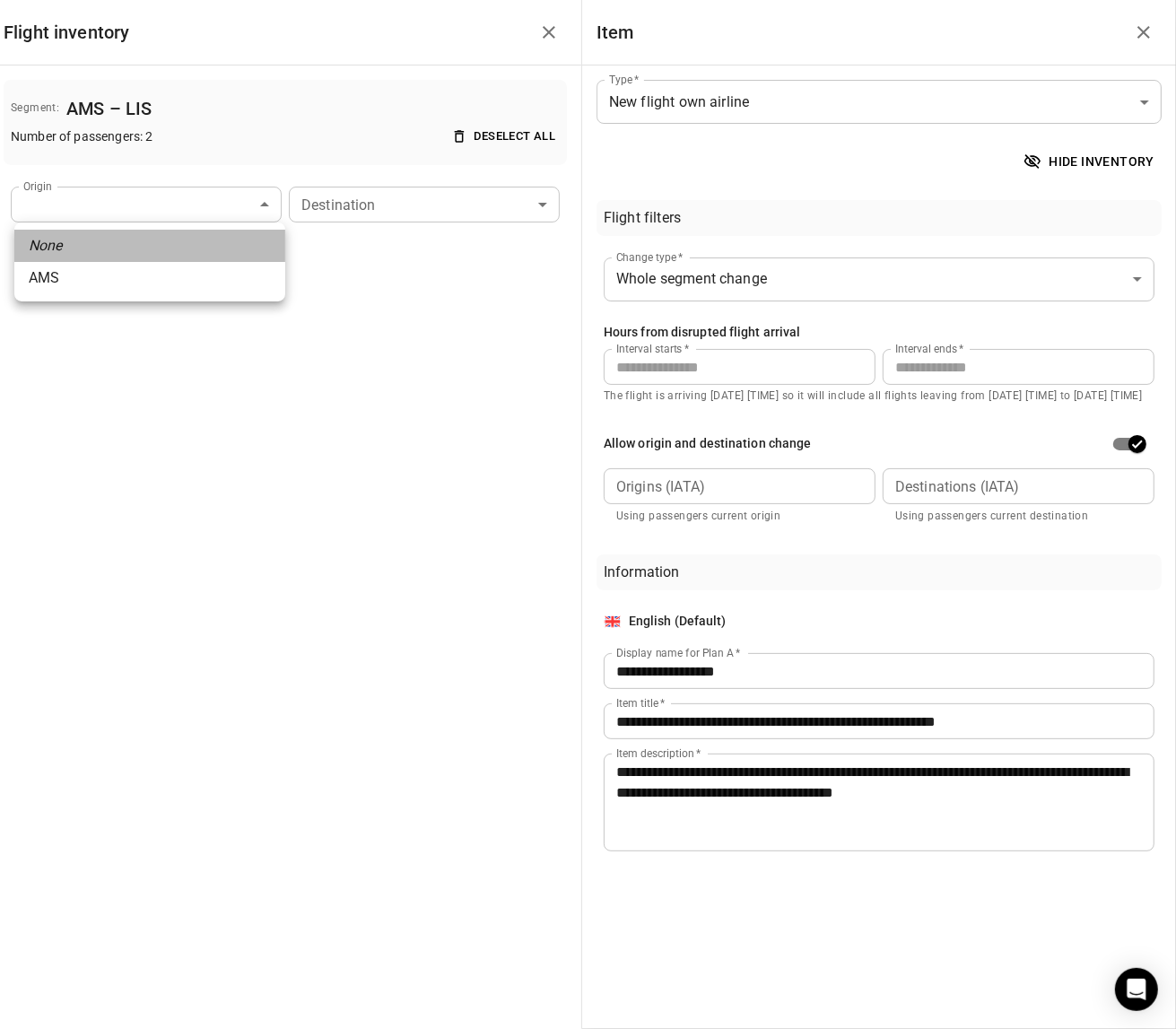 click on "None" at bounding box center (150, 246) 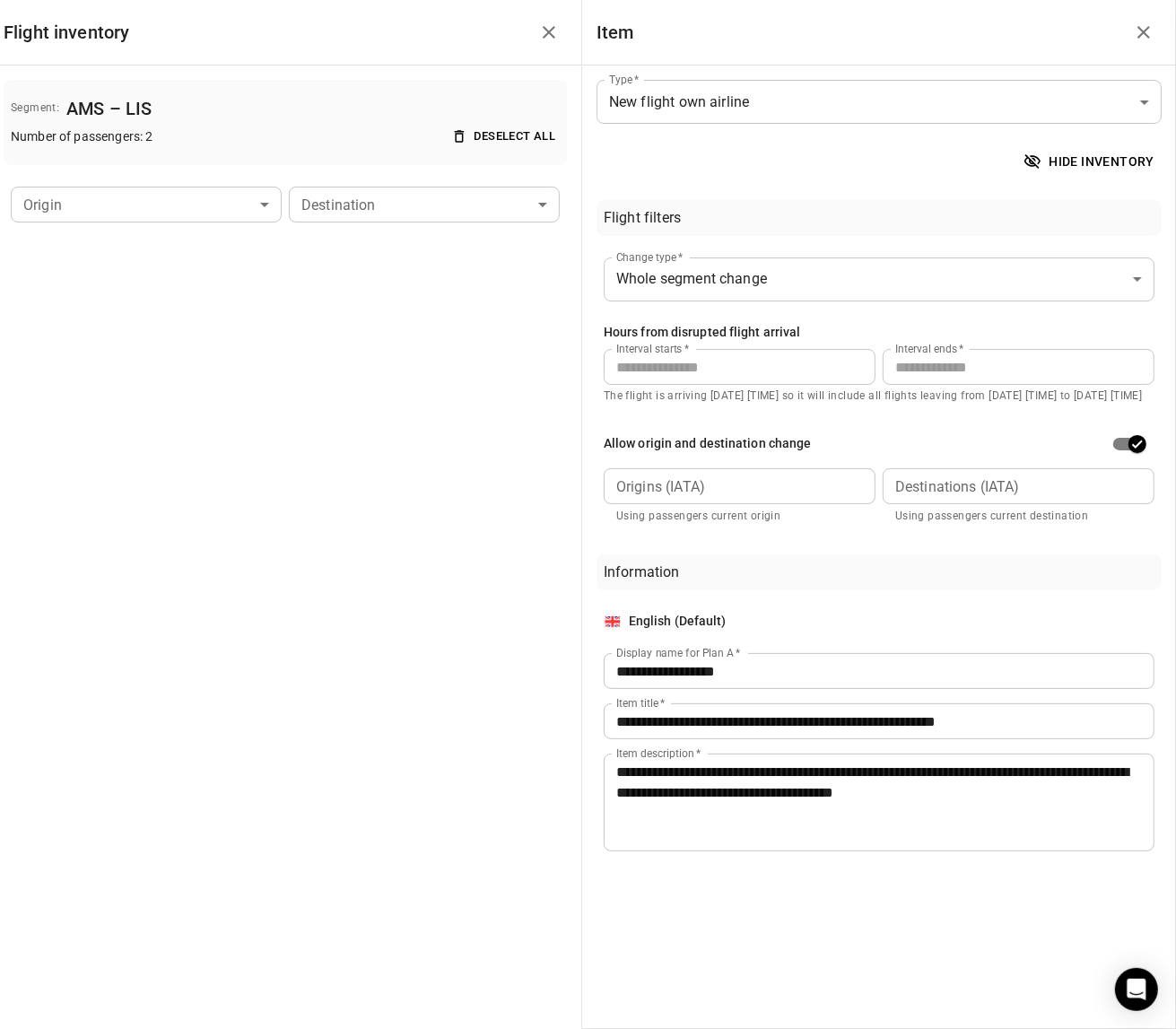 click on "Flight inventory Segment: AMS – LIS Number of passengers: 2 Deselect all Origin ​ Origin Destination ​ Destination" at bounding box center (285, 514) 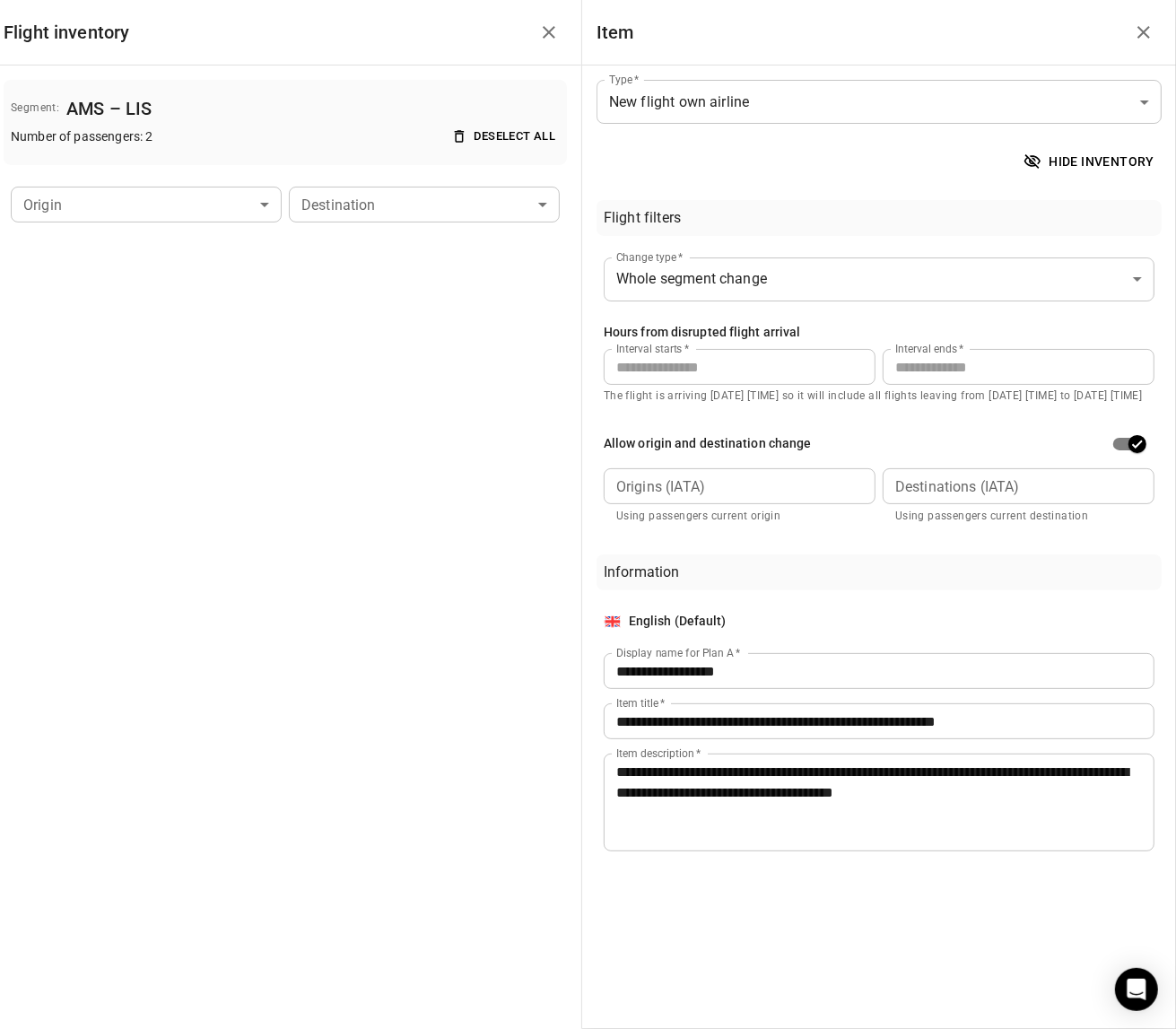 click on "Hide inventory" at bounding box center (1091, 161) 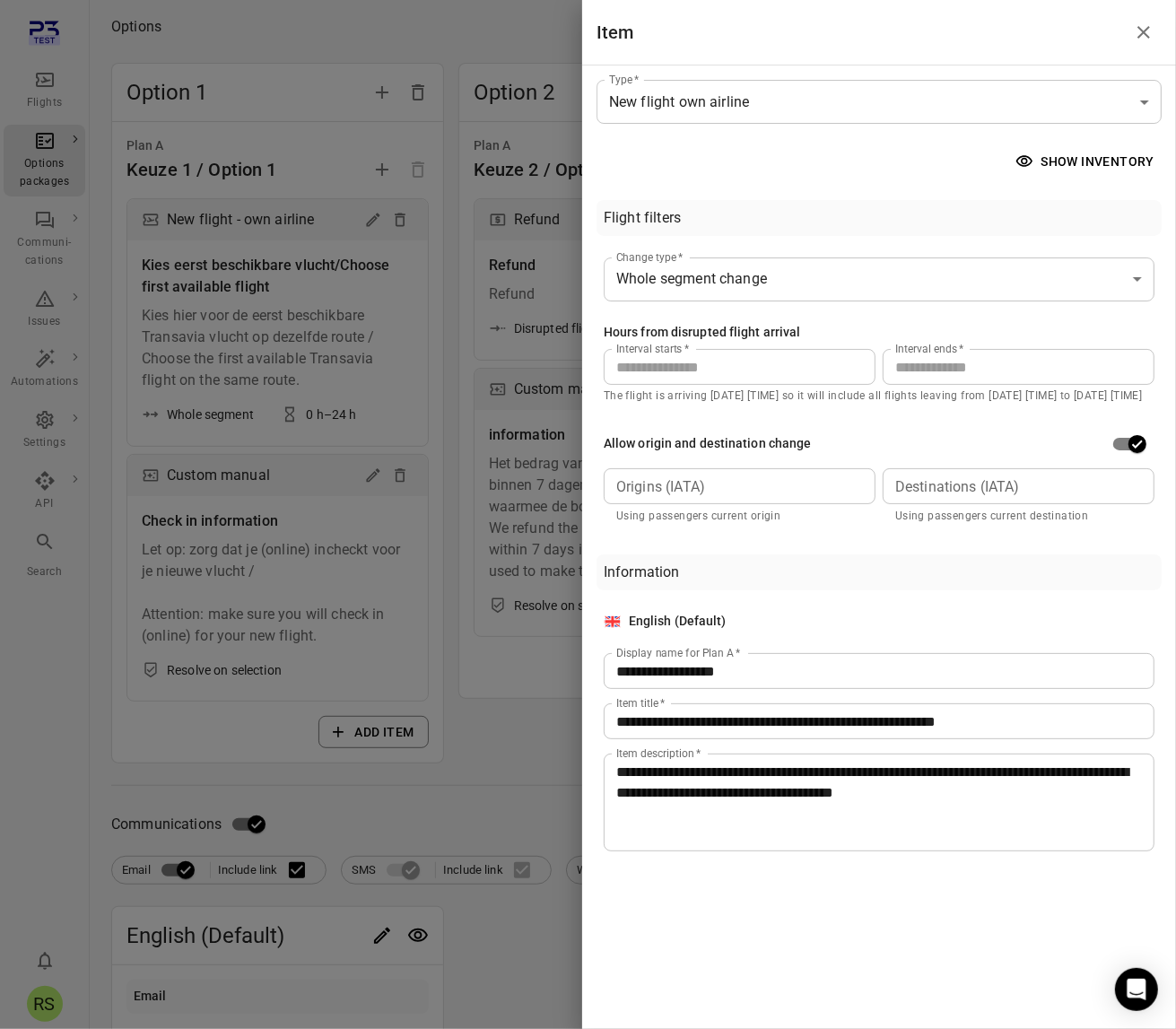 click on "Show inventory" at bounding box center (1086, 161) 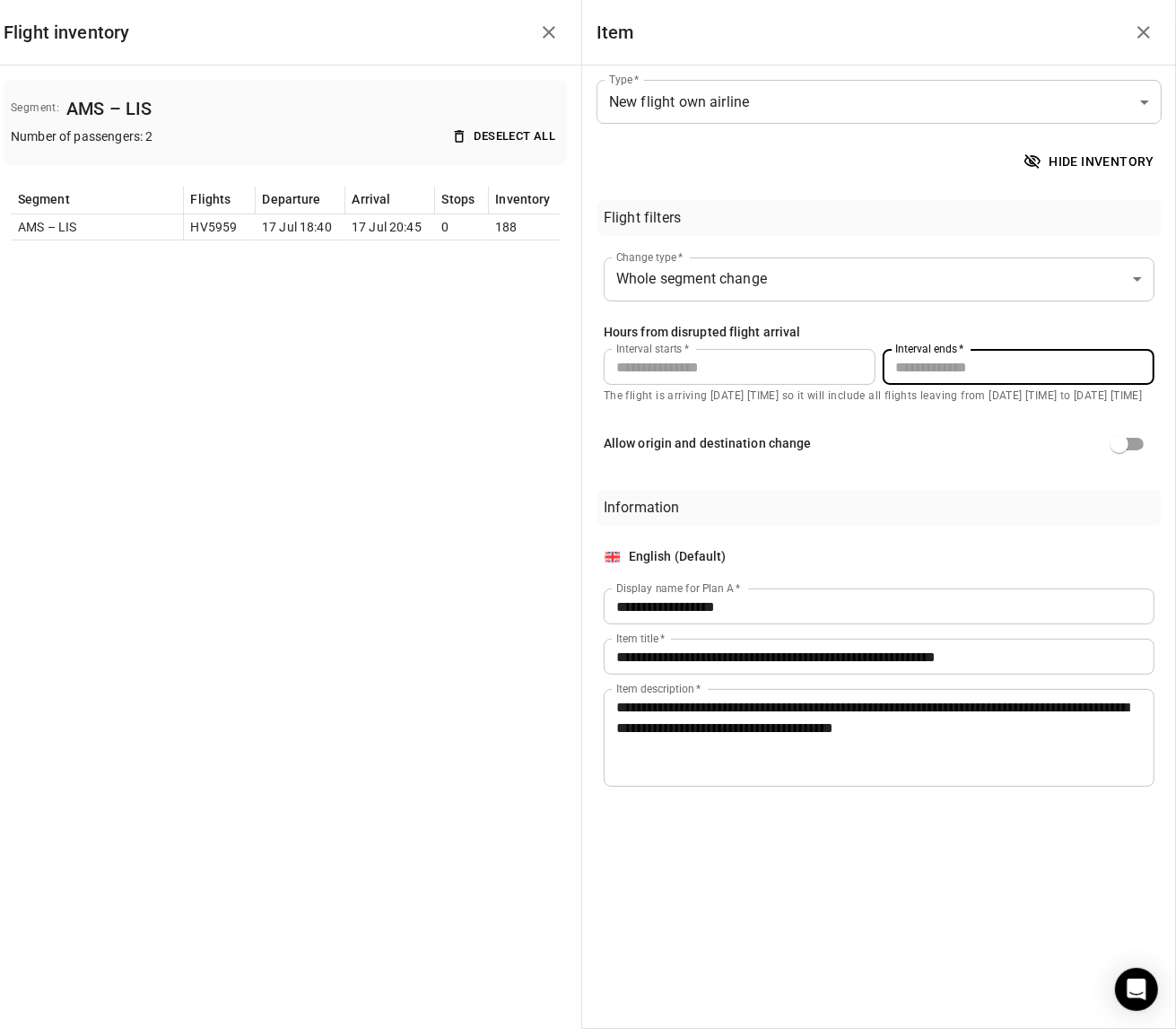 drag, startPoint x: 980, startPoint y: 371, endPoint x: 593, endPoint y: 387, distance: 387.3306 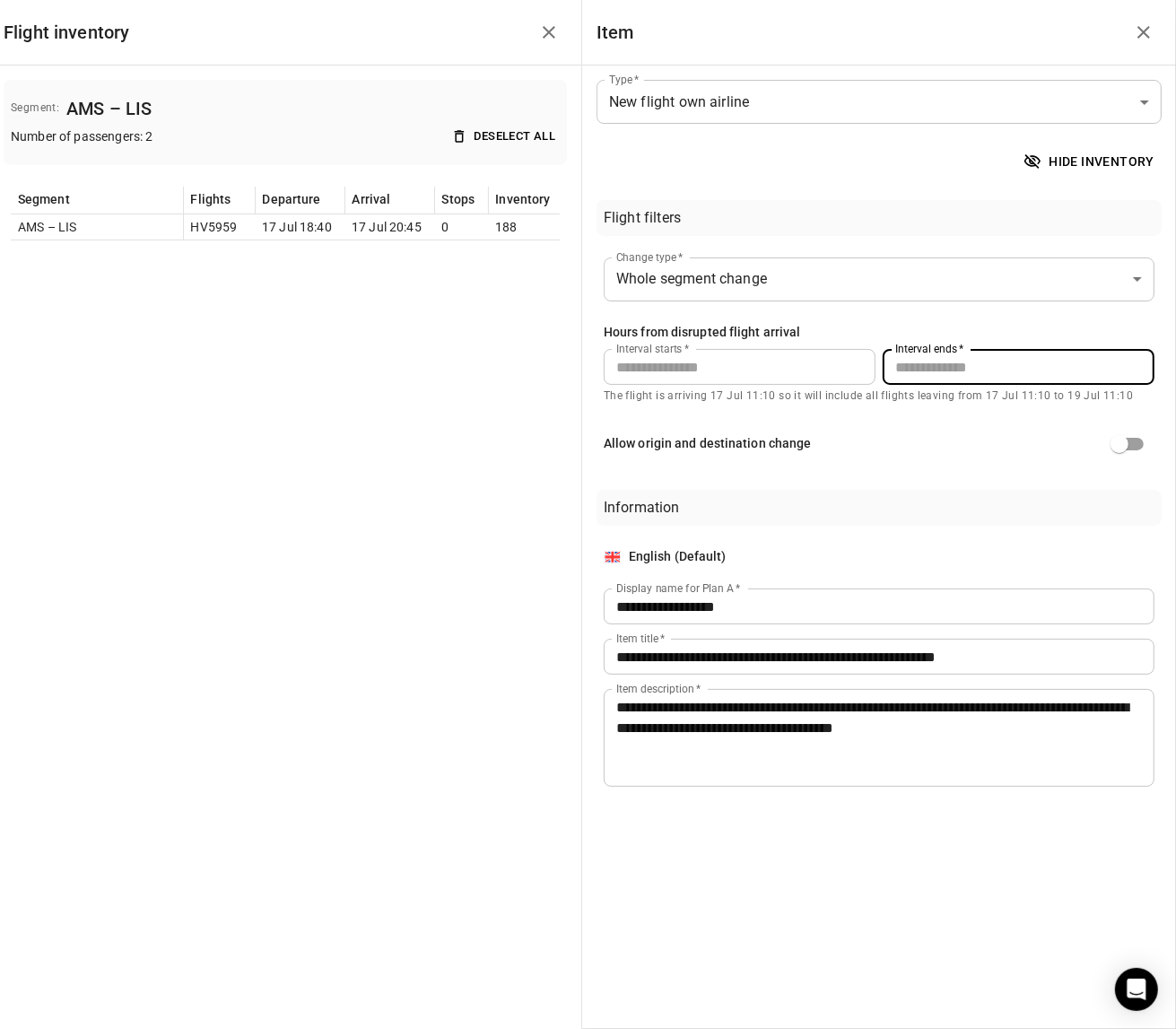 type on "**" 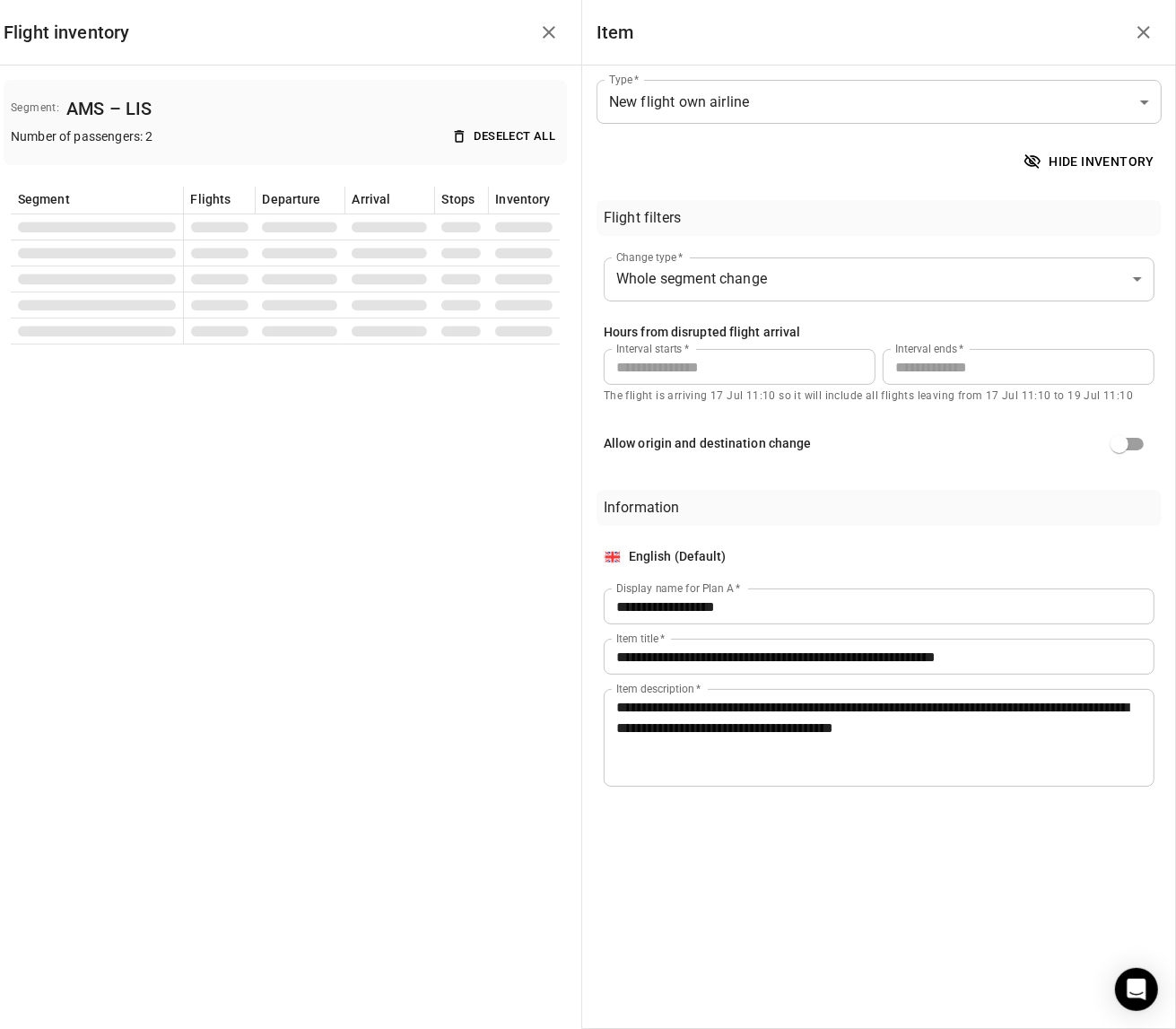 drag, startPoint x: 422, startPoint y: 427, endPoint x: 433, endPoint y: 432, distance: 12.083046 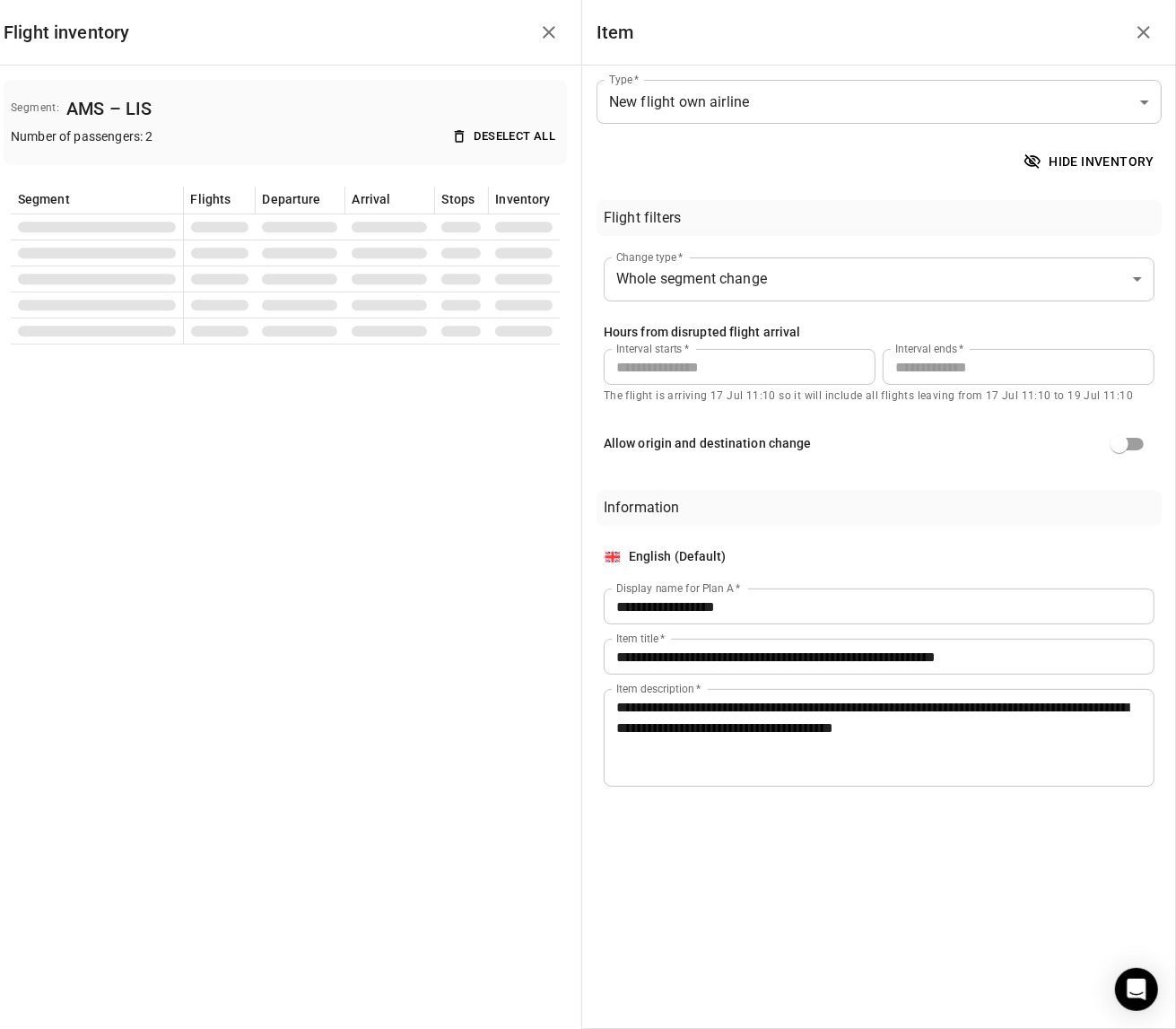 click on "Flight inventory Segment: AMS – LIS Number of passengers: 2 Deselect all Segment Flights Departure Arrival Stops Inventory" at bounding box center [285, 514] 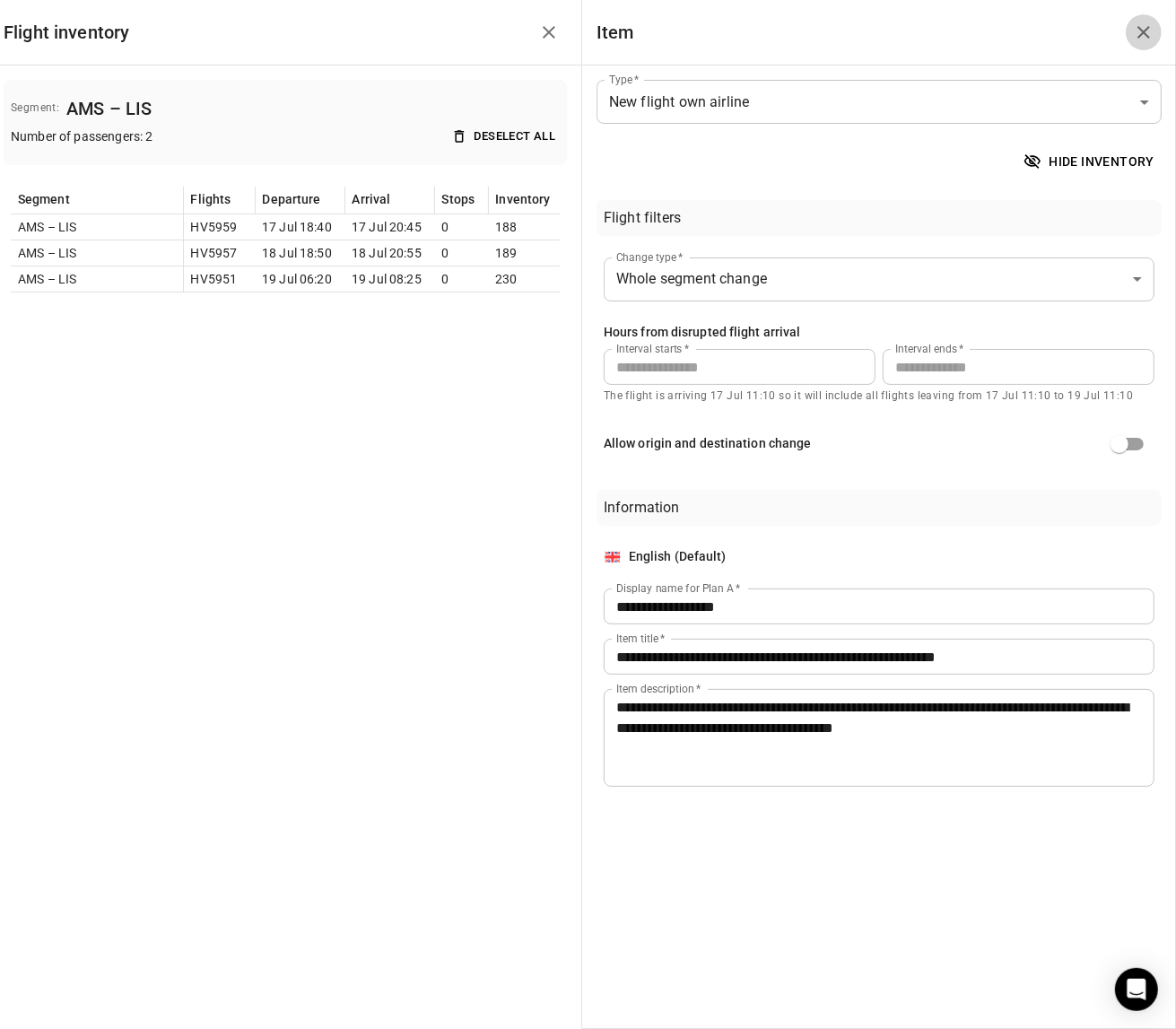 click 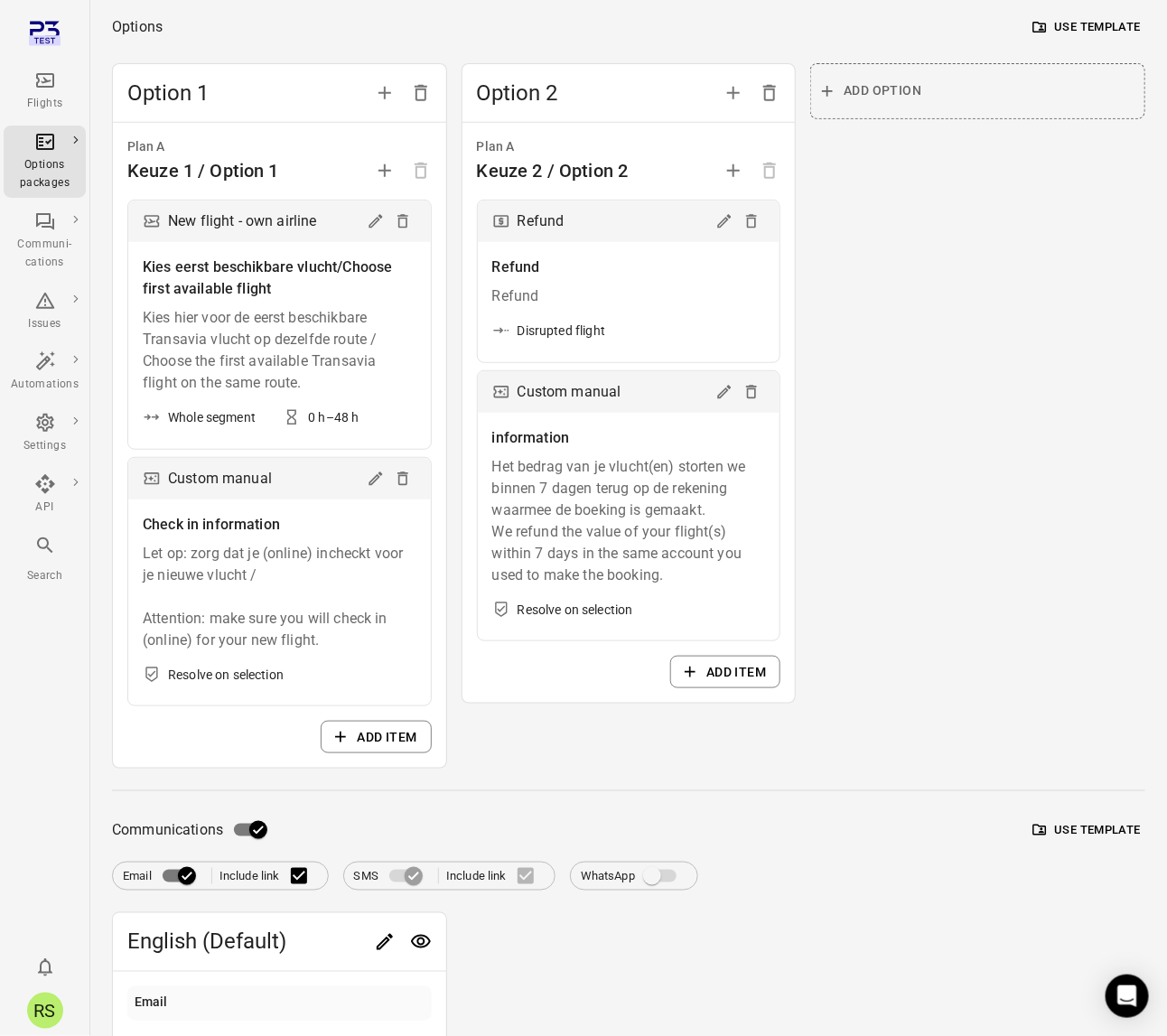 click on "Add option" at bounding box center (977, 416) 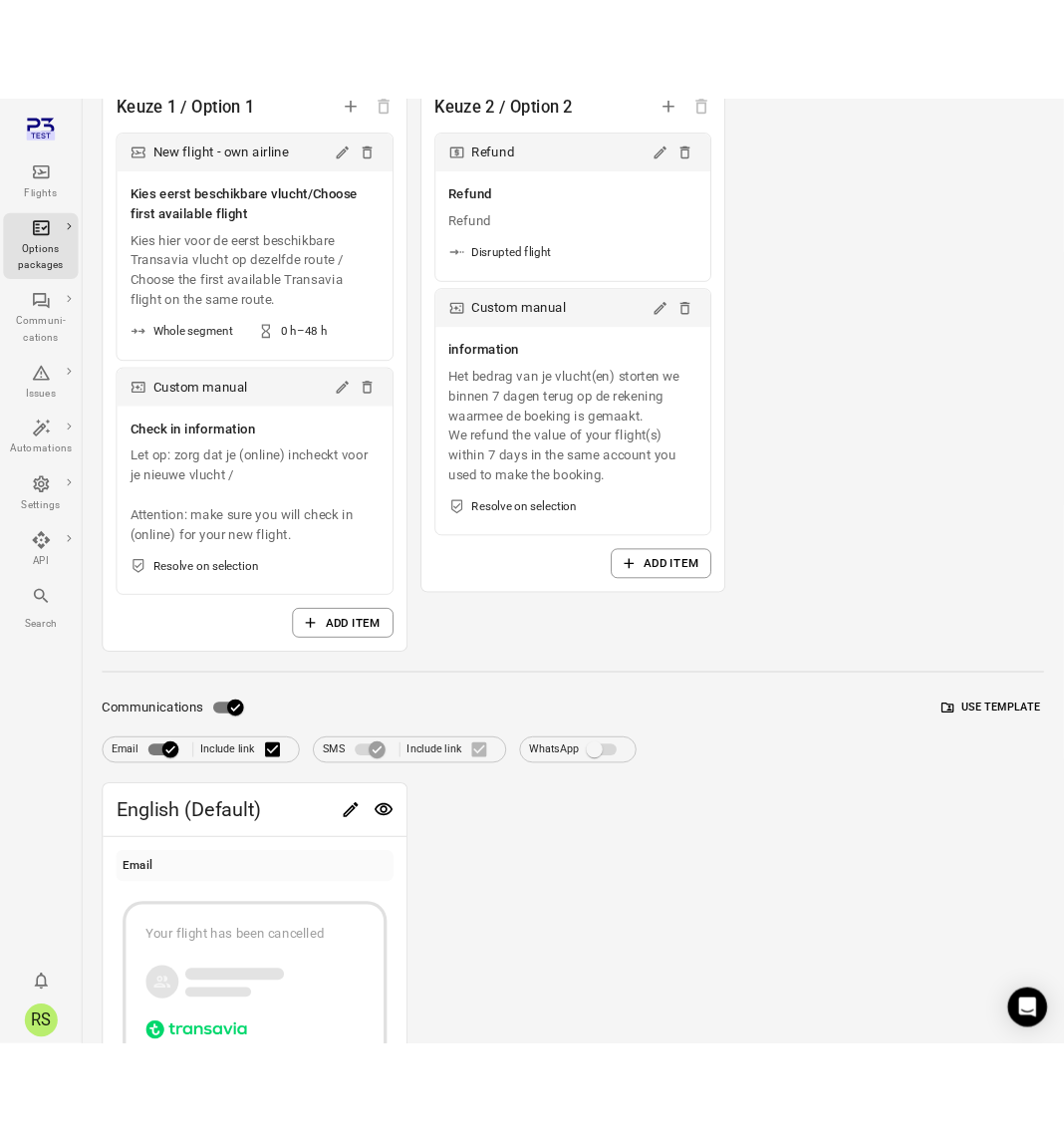 scroll, scrollTop: 0, scrollLeft: 0, axis: both 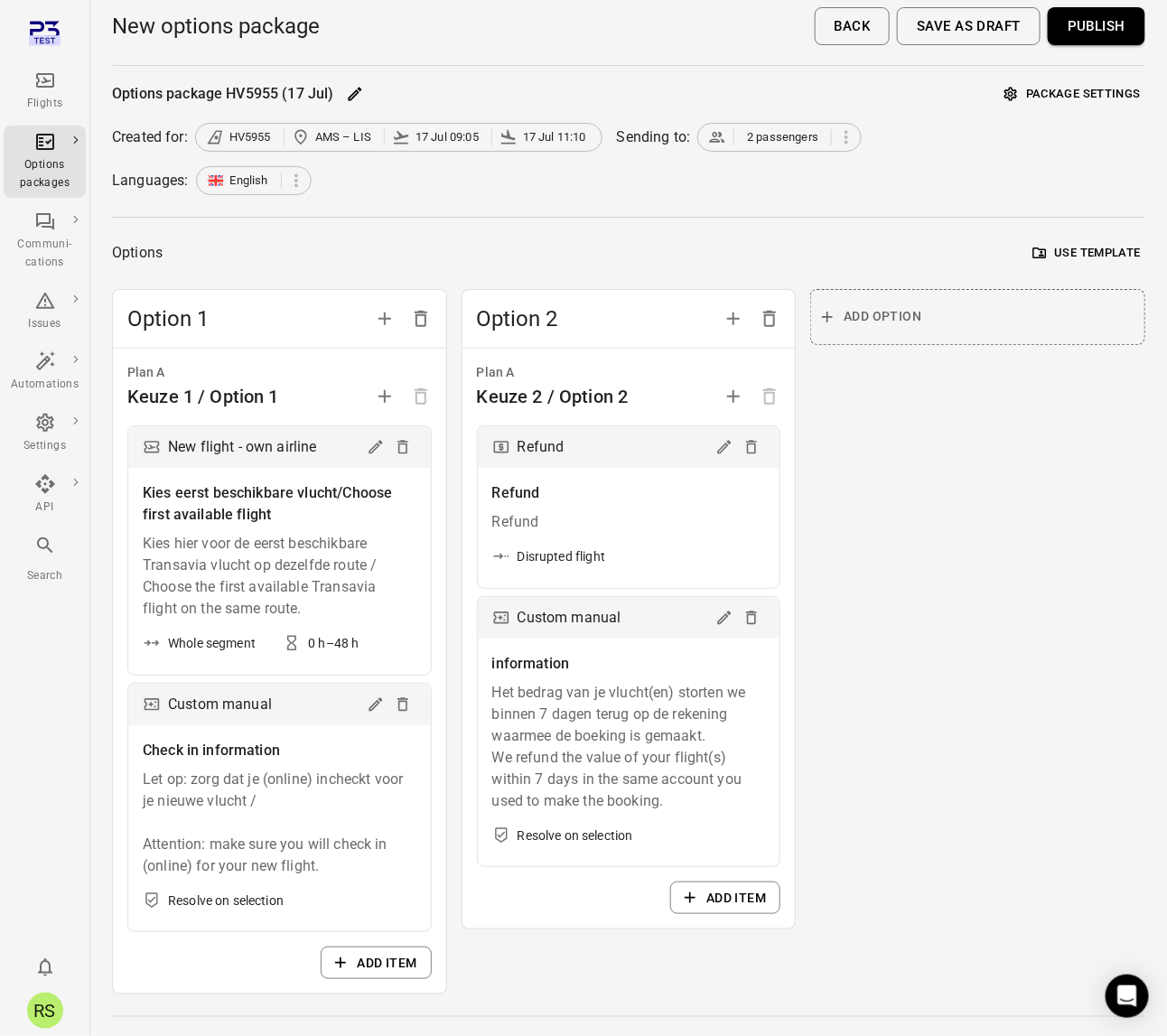 click on "Publish" at bounding box center [1097, 26] 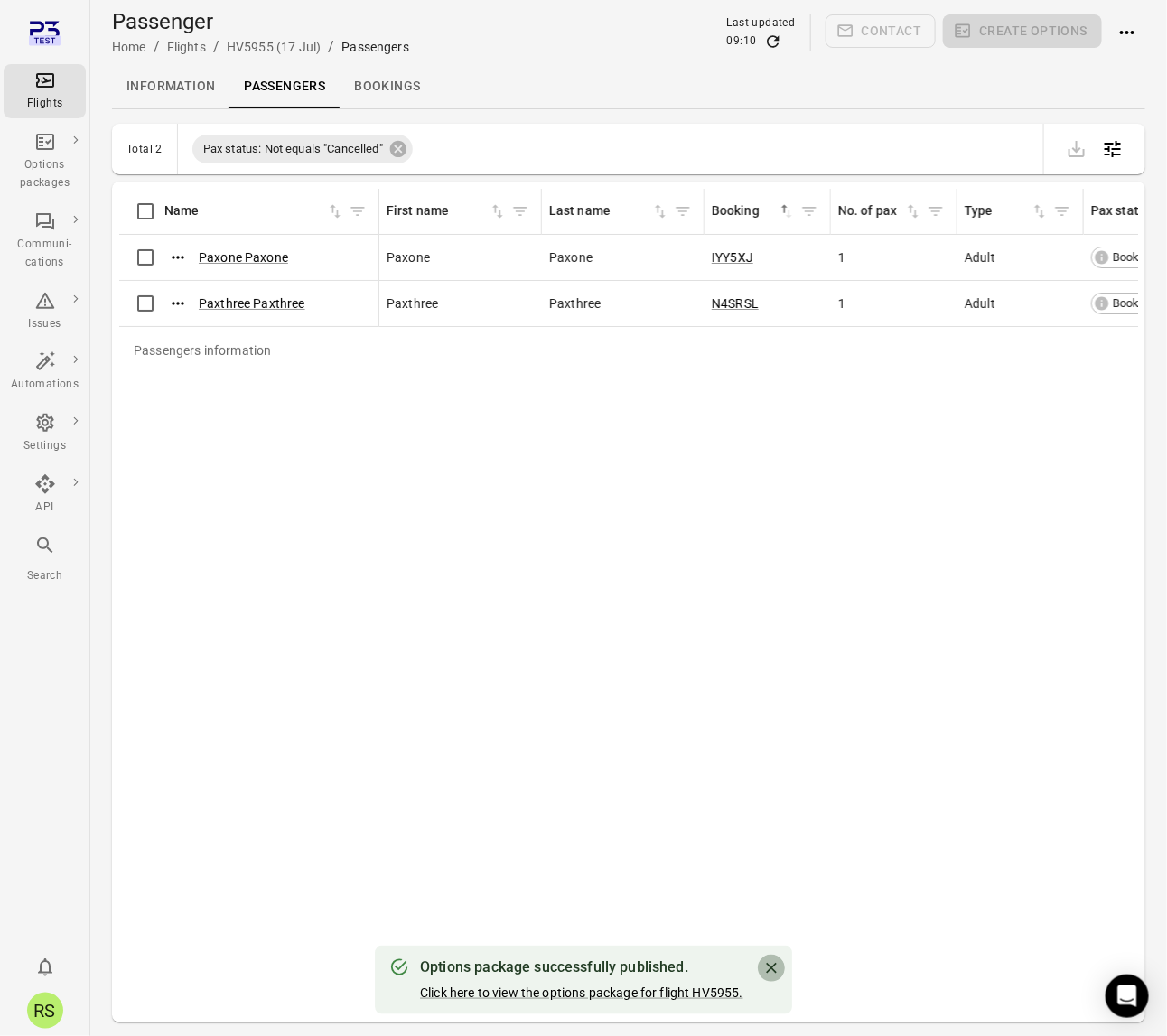 click 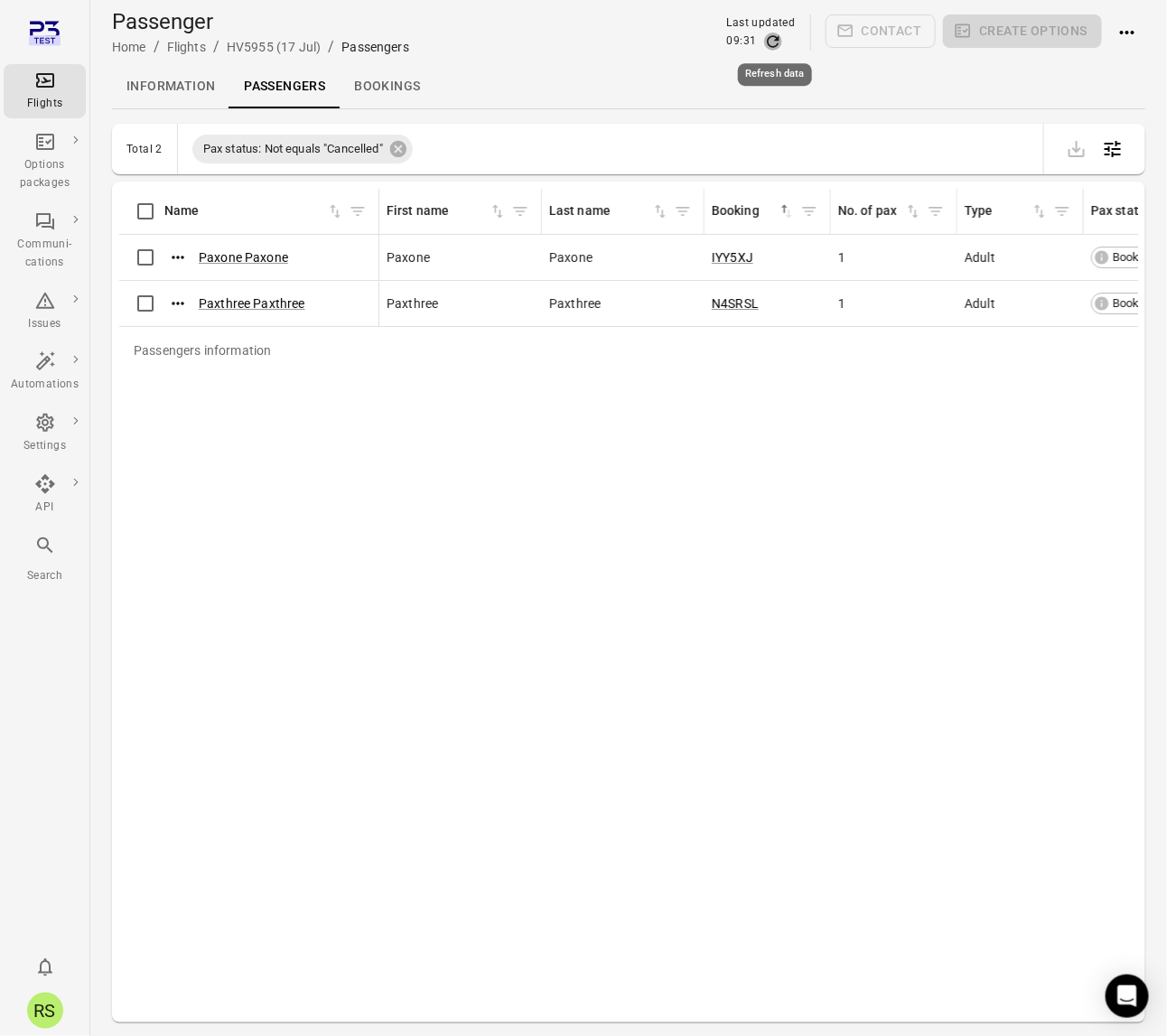 click 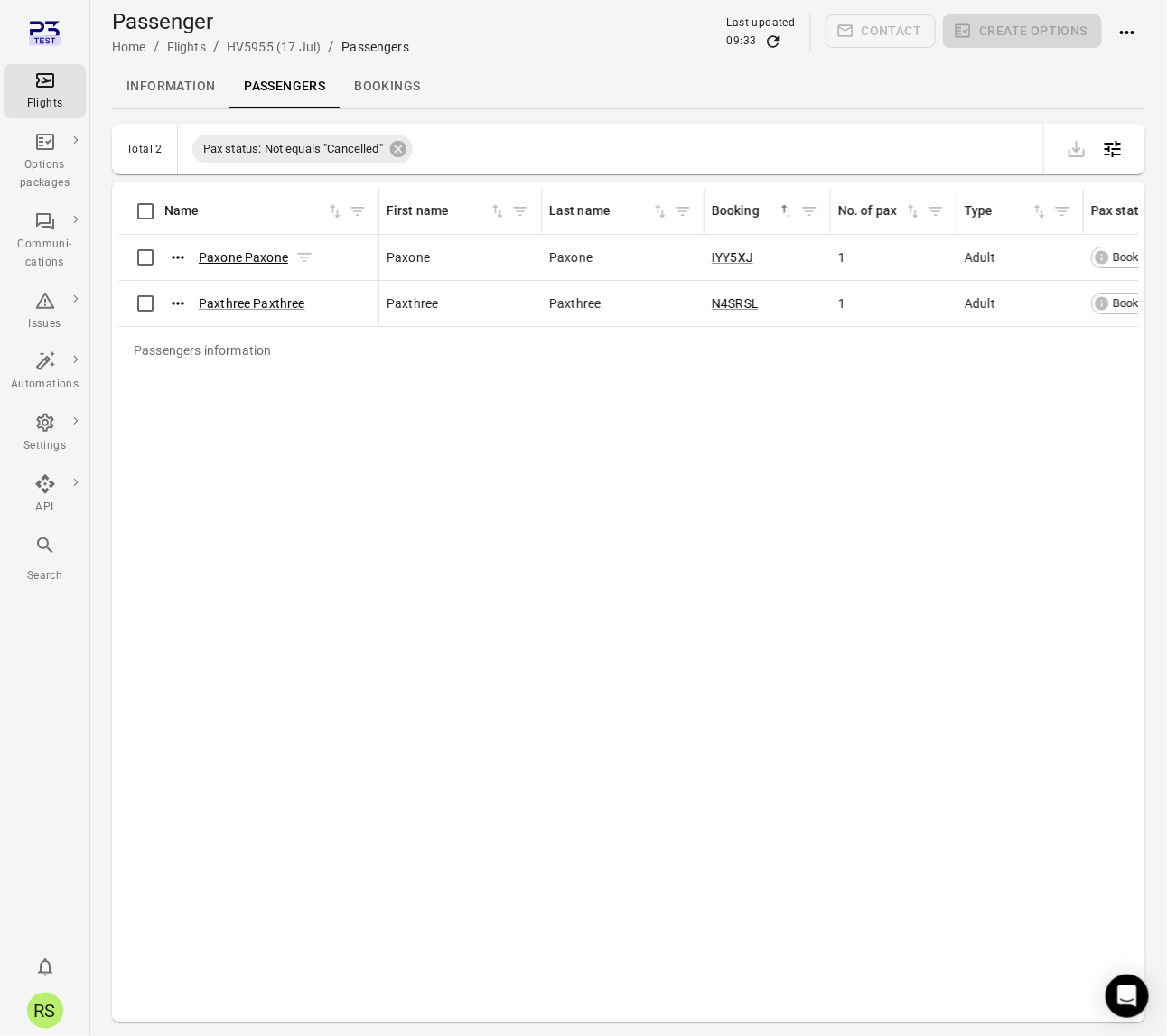 click on "Paxone Paxone" at bounding box center [243, 257] 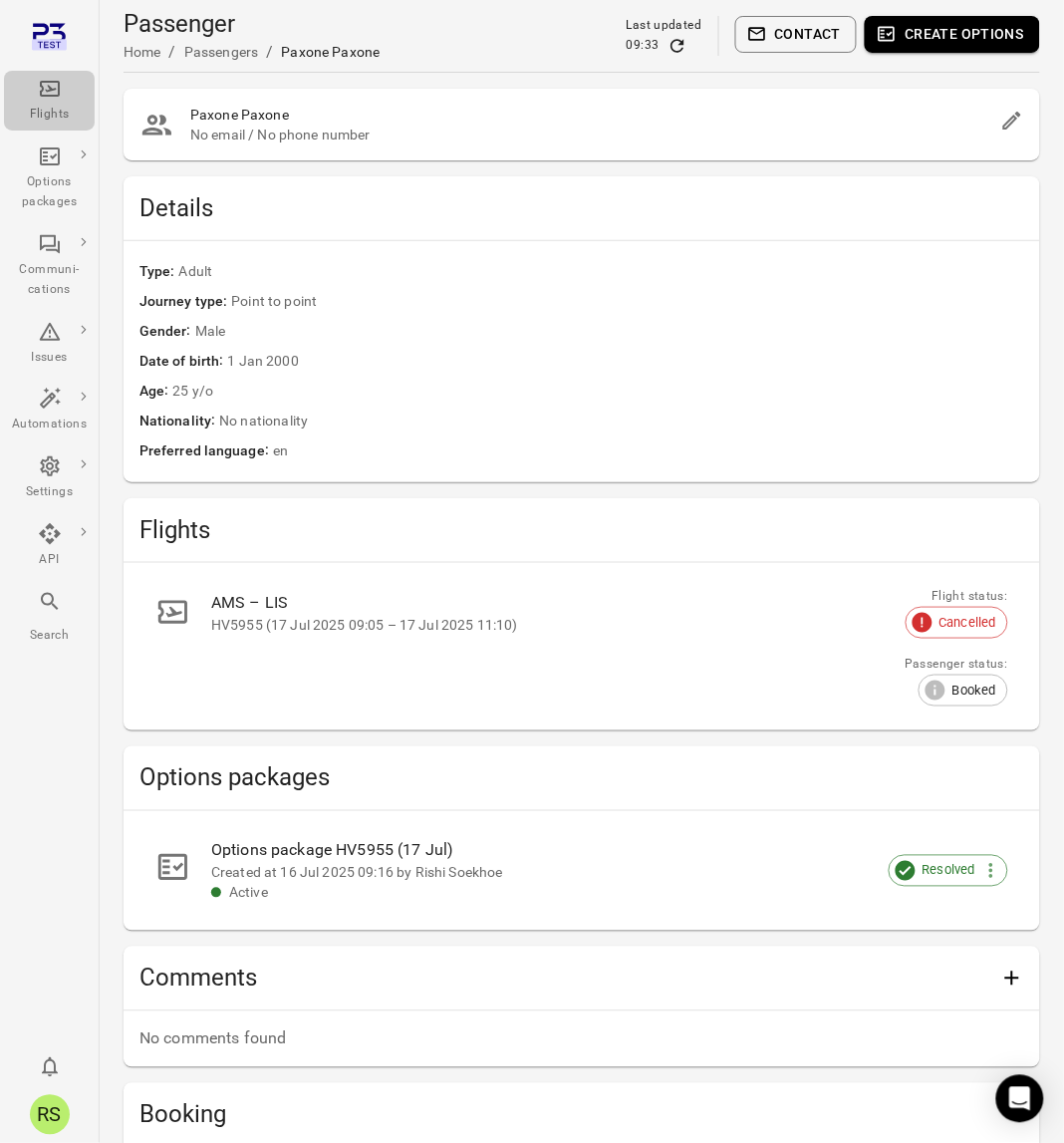 click 